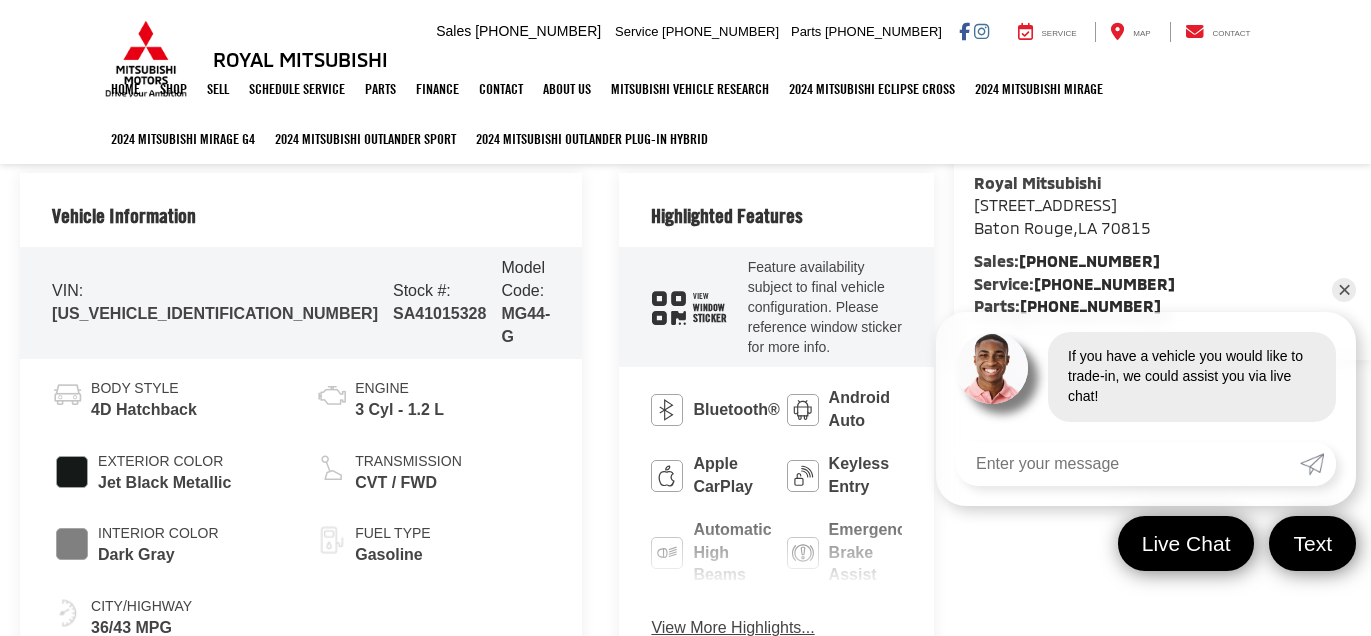 scroll, scrollTop: 0, scrollLeft: 0, axis: both 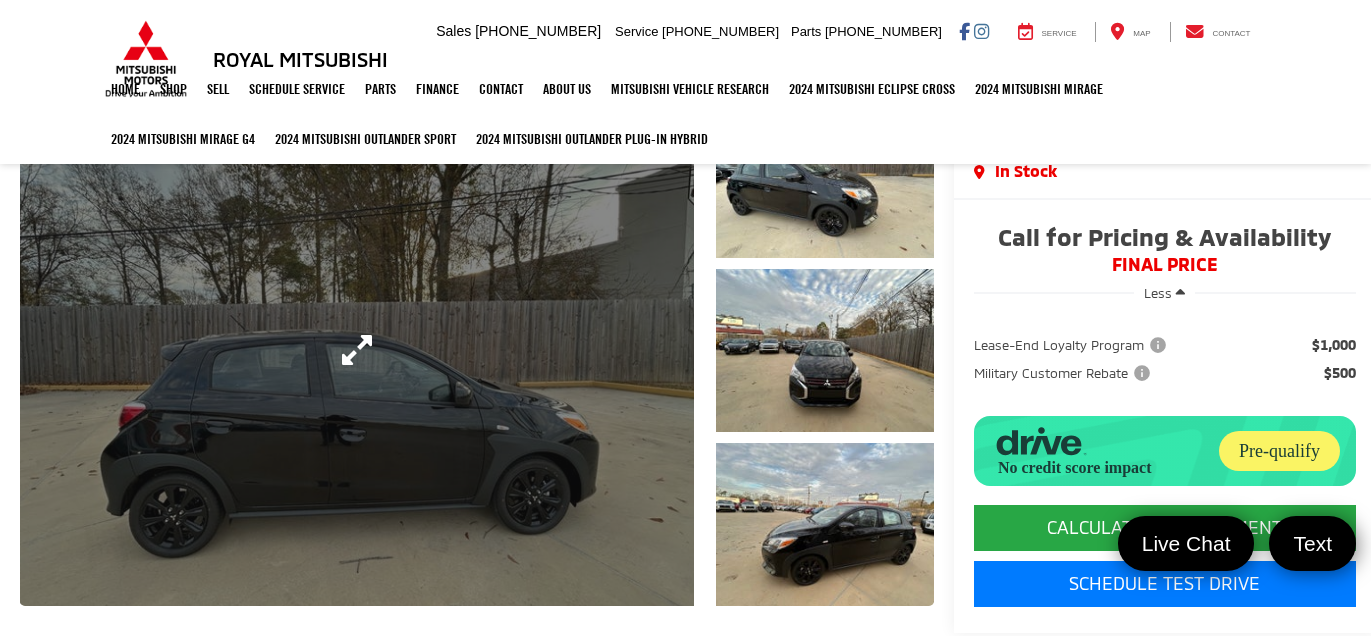 click at bounding box center (357, 350) 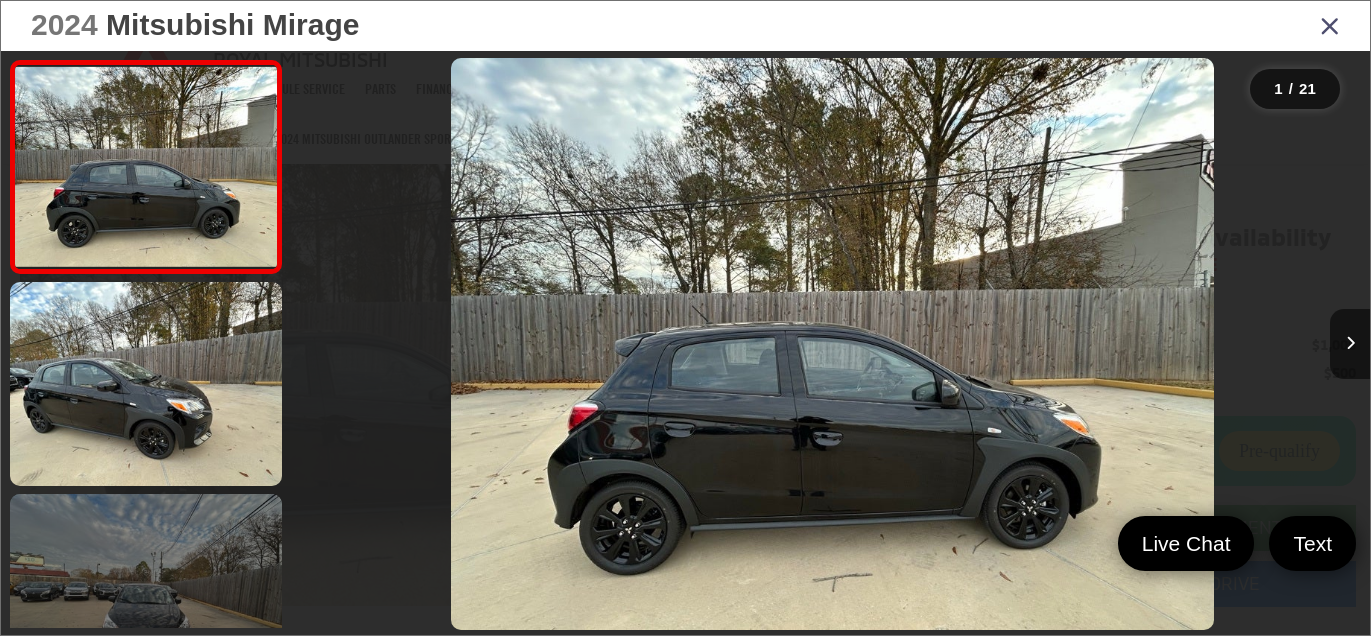 click at bounding box center [146, 596] 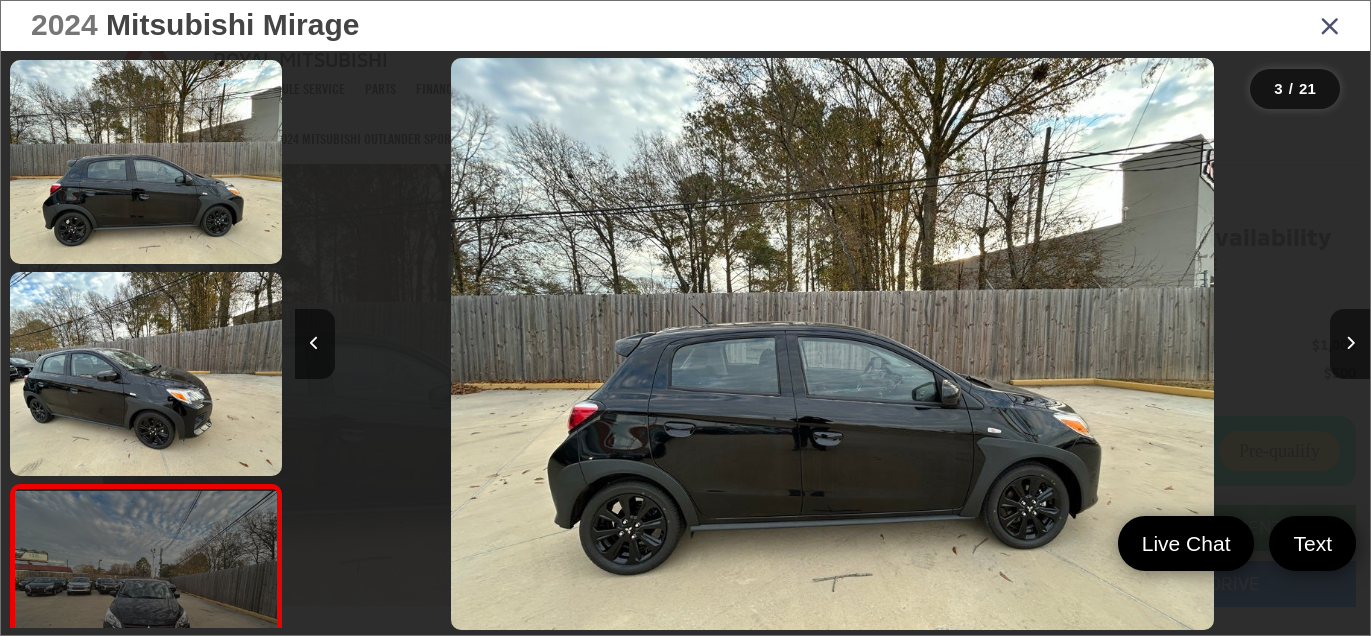 scroll, scrollTop: 0, scrollLeft: 158, axis: horizontal 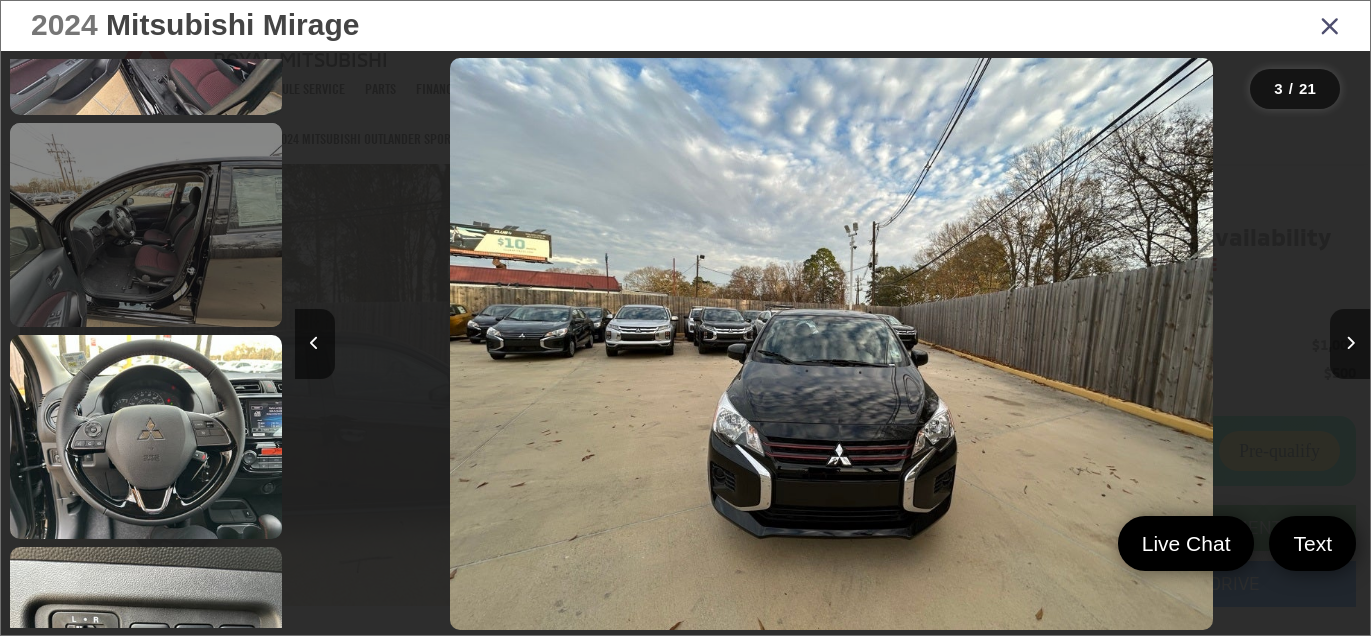click at bounding box center (146, 225) 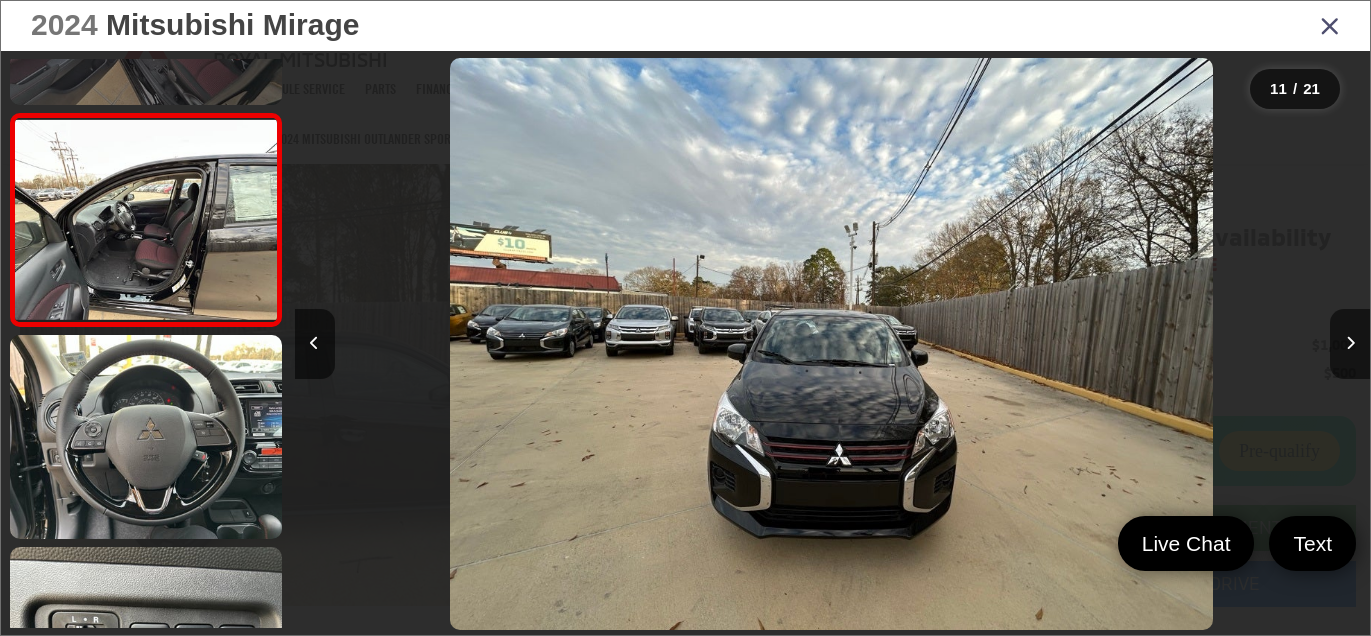 scroll, scrollTop: 2020, scrollLeft: 0, axis: vertical 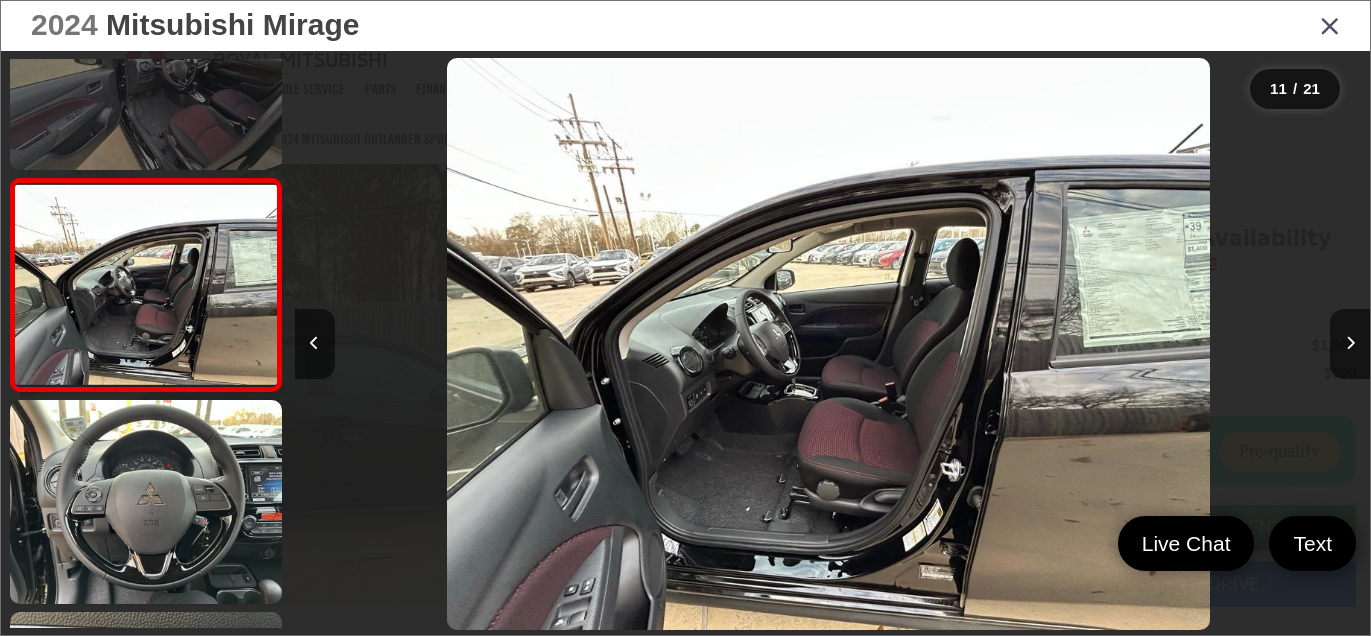 click at bounding box center [146, 69] 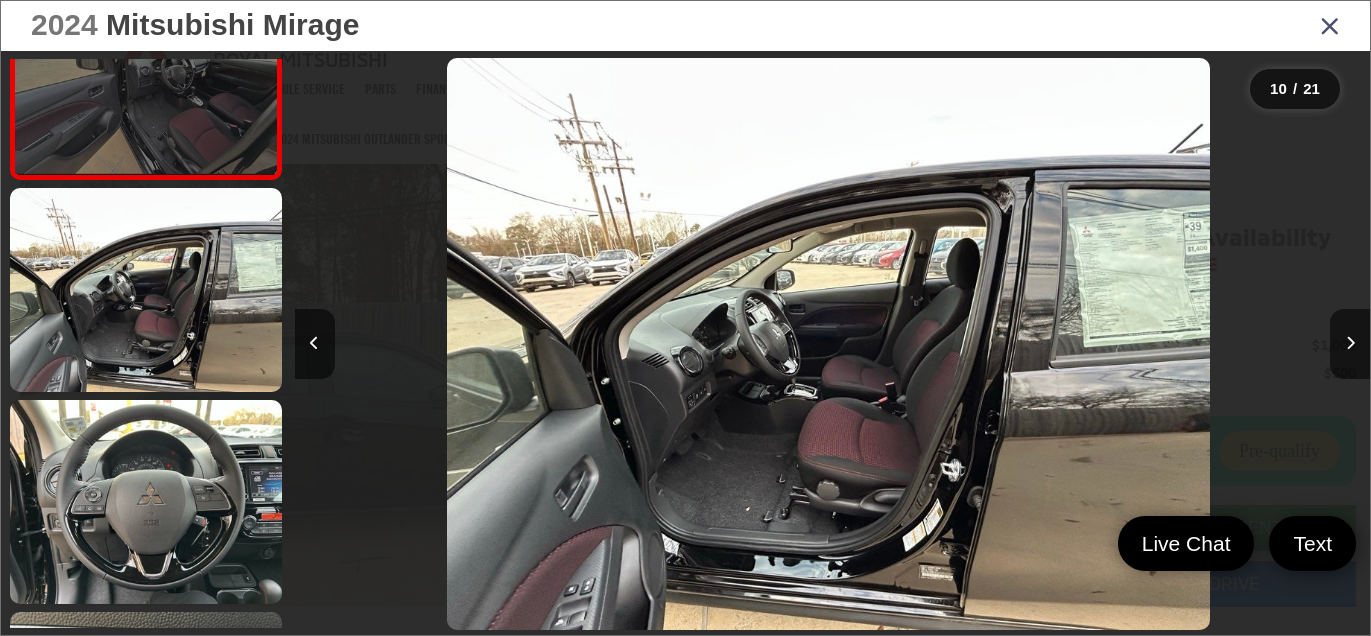 scroll, scrollTop: 1951, scrollLeft: 0, axis: vertical 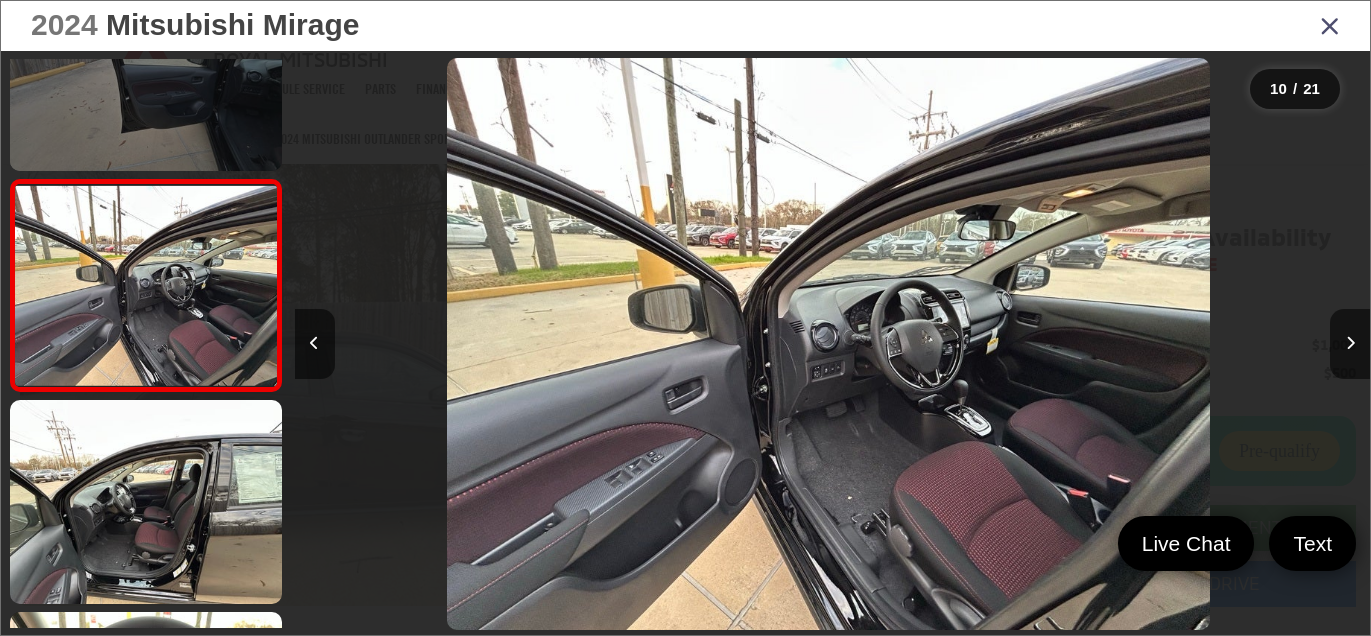 click at bounding box center (146, 69) 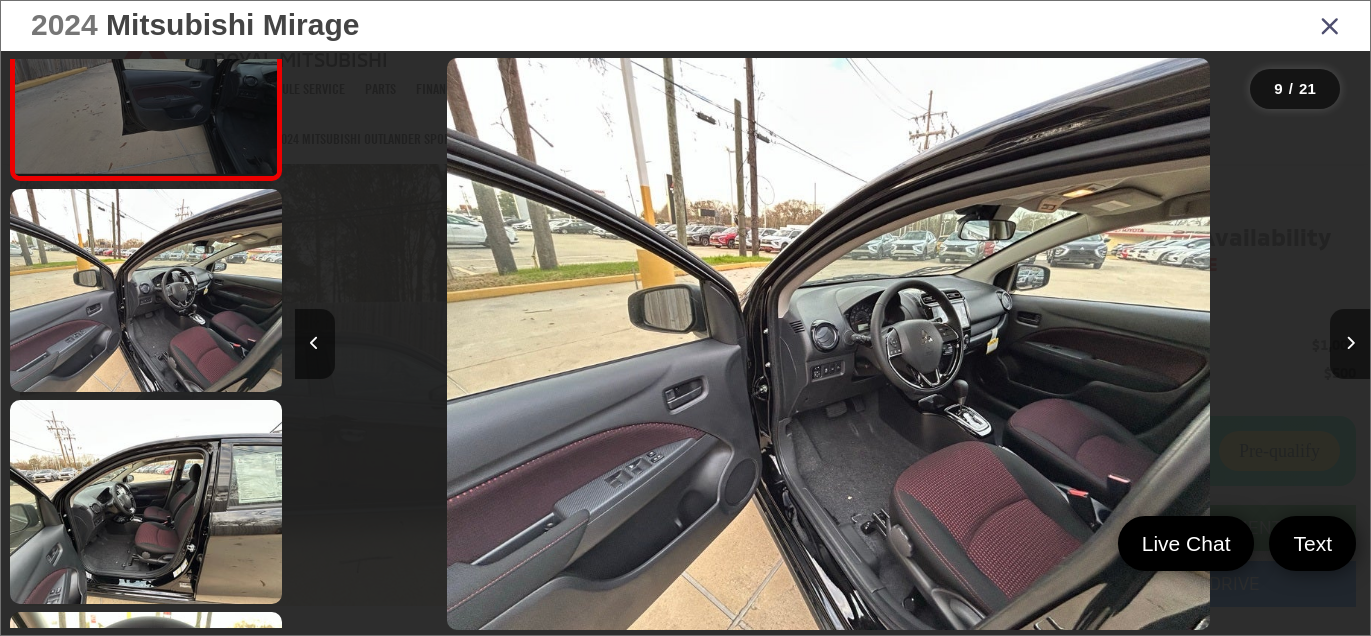scroll, scrollTop: 1755, scrollLeft: 0, axis: vertical 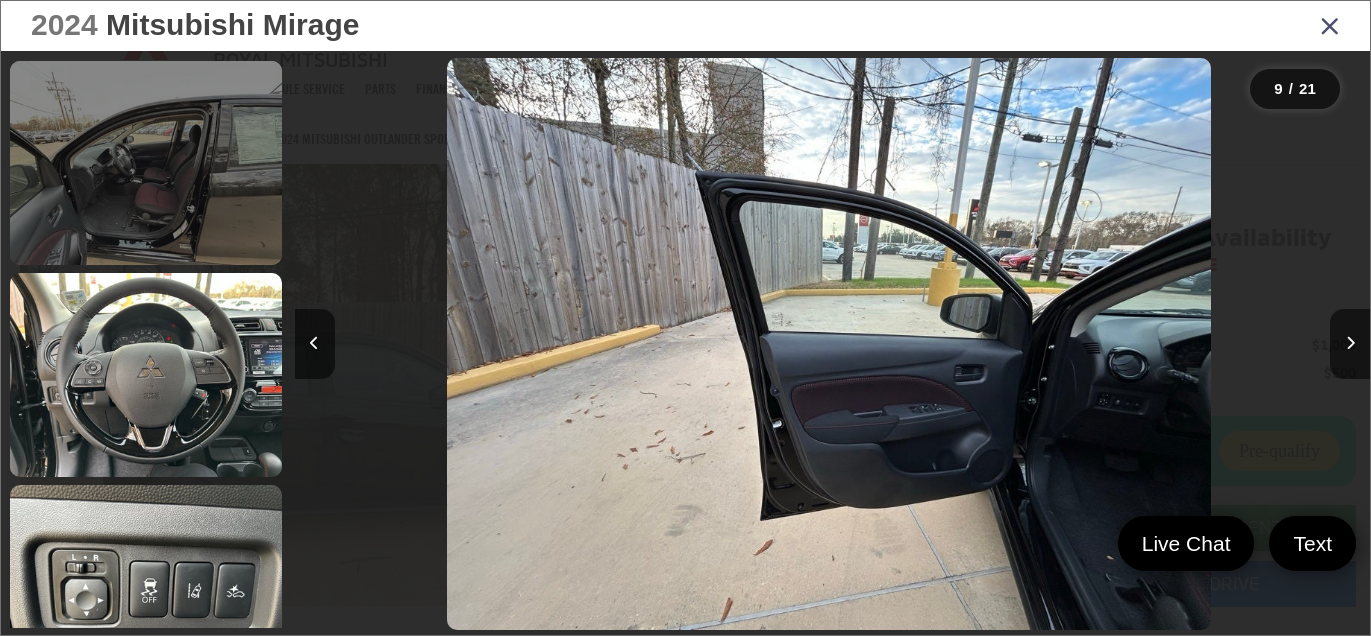 click at bounding box center (146, 163) 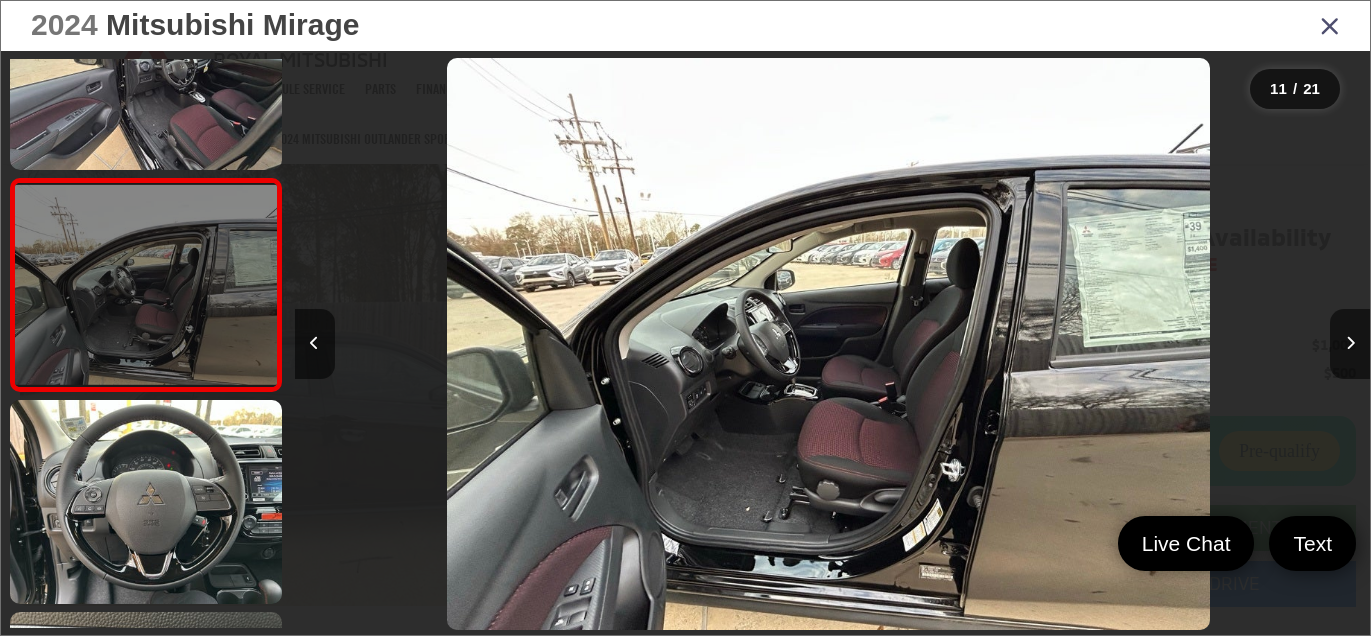 click at bounding box center [146, 285] 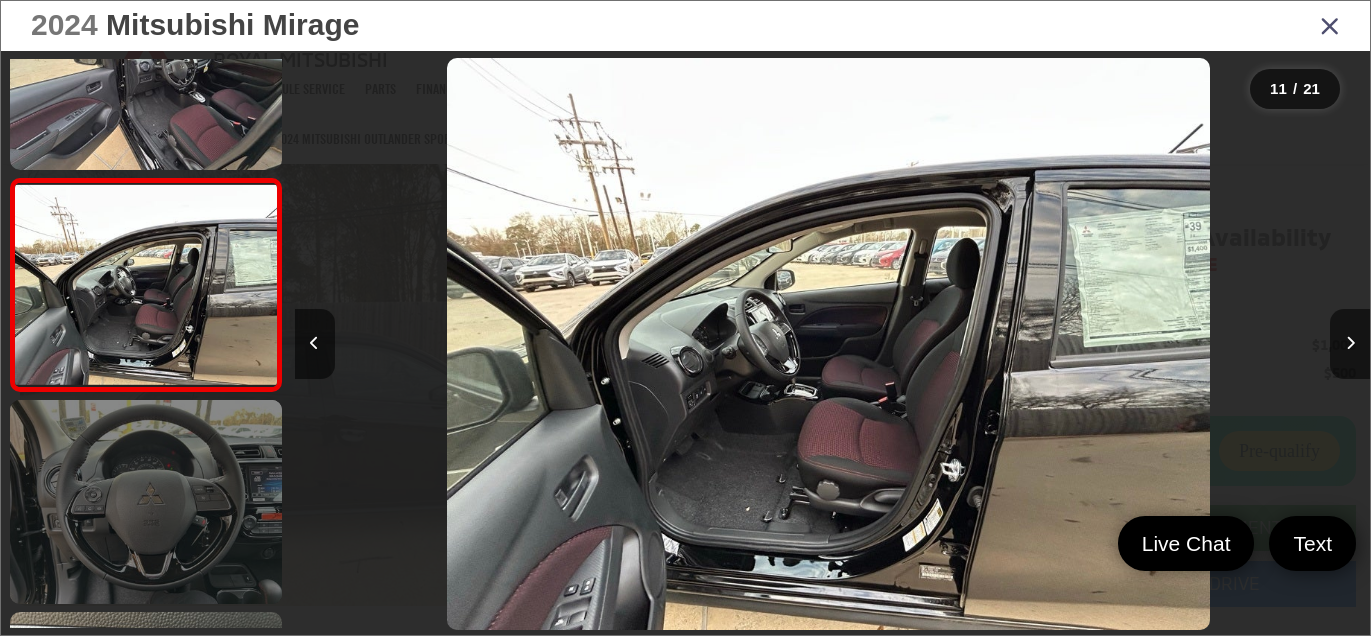 click at bounding box center (146, 502) 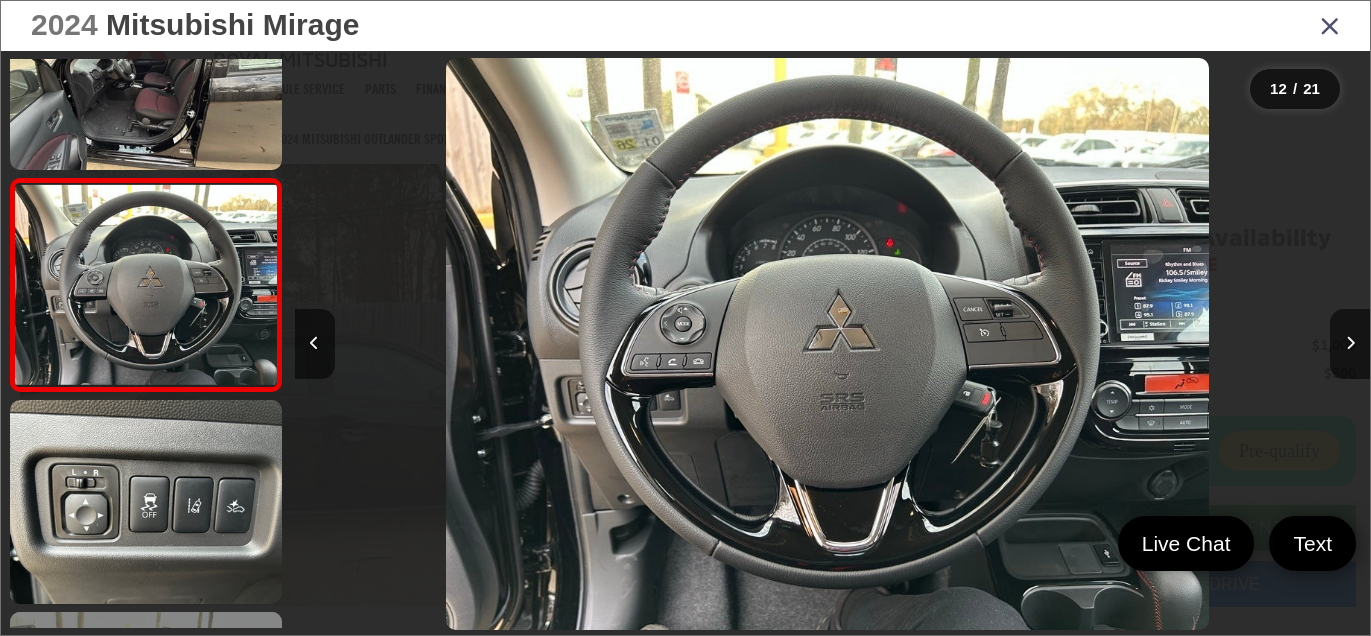click at bounding box center (146, 714) 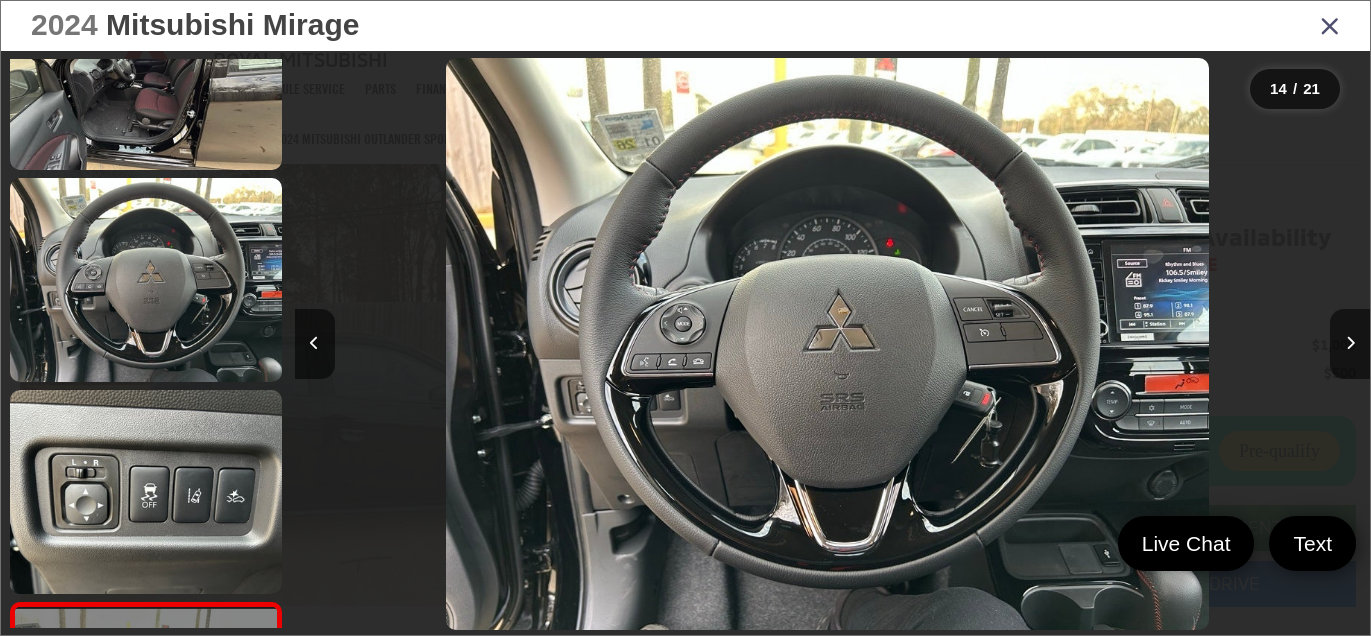 scroll, scrollTop: 0, scrollLeft: 11991, axis: horizontal 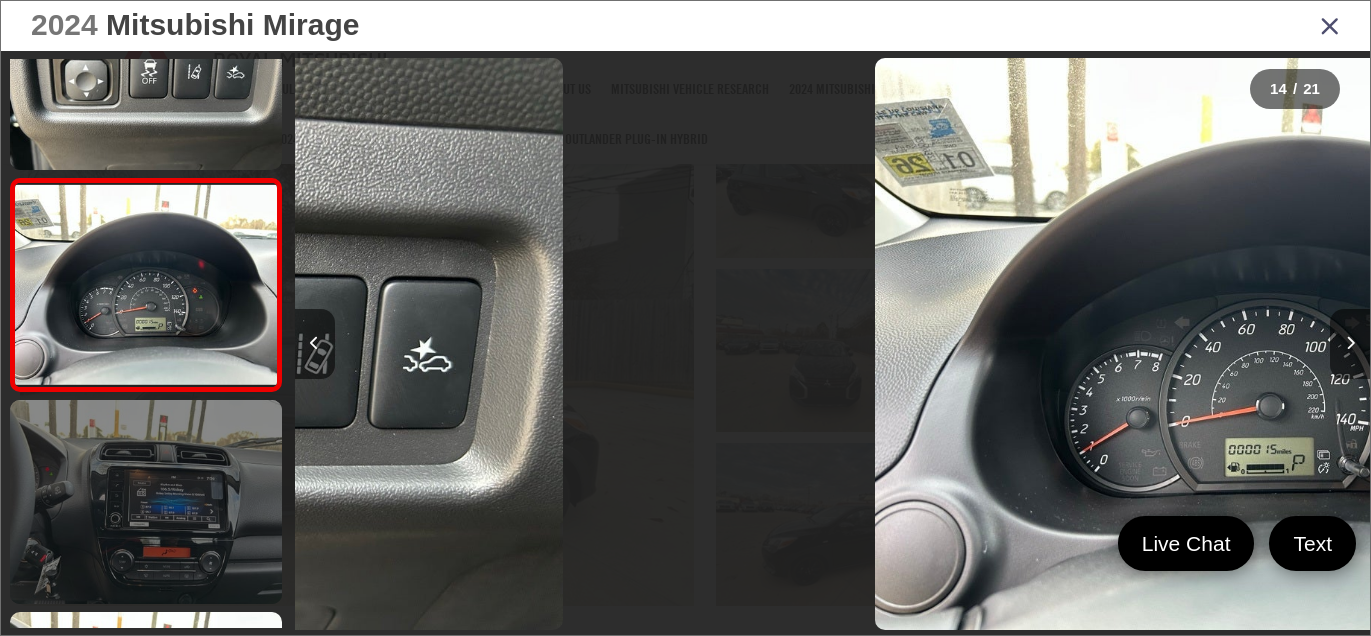 click at bounding box center (146, 502) 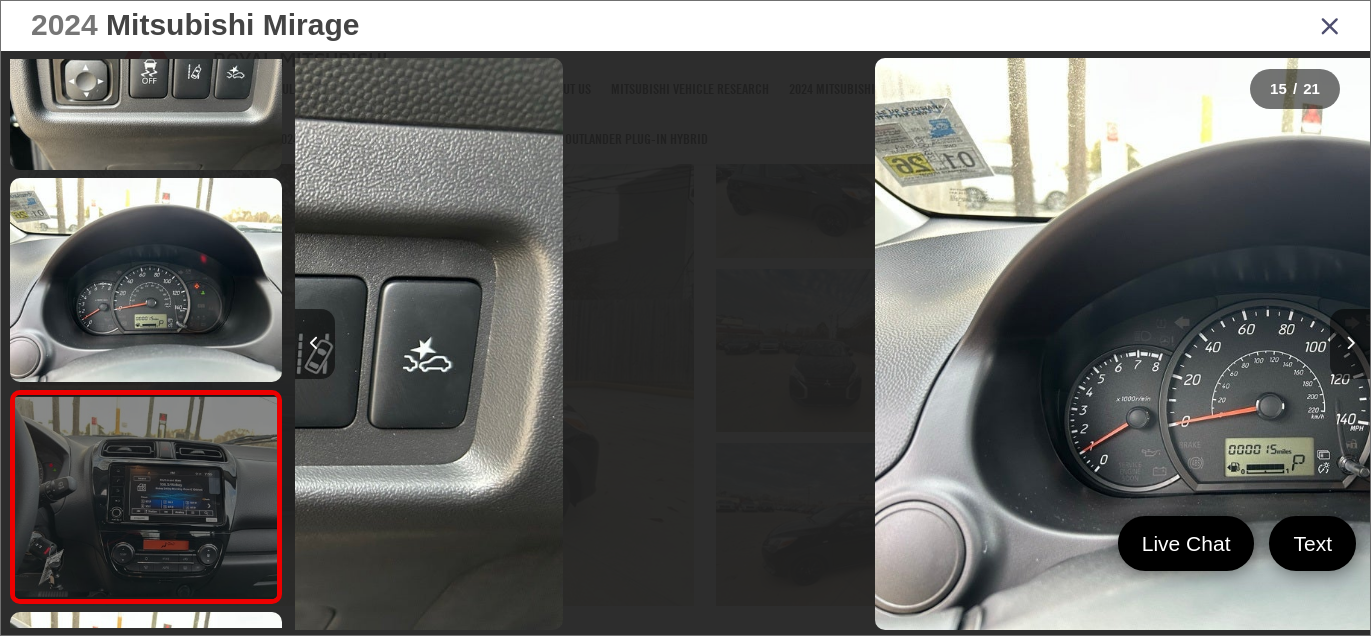 scroll, scrollTop: 0, scrollLeft: 13679, axis: horizontal 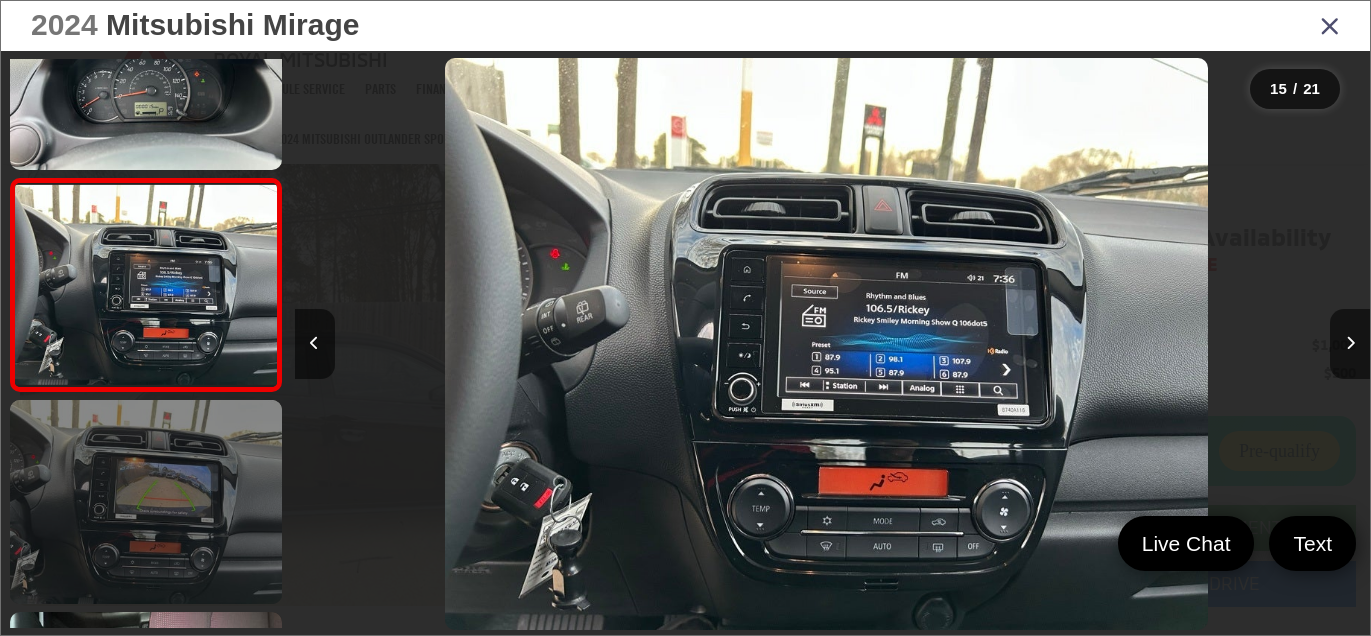 click at bounding box center (146, 502) 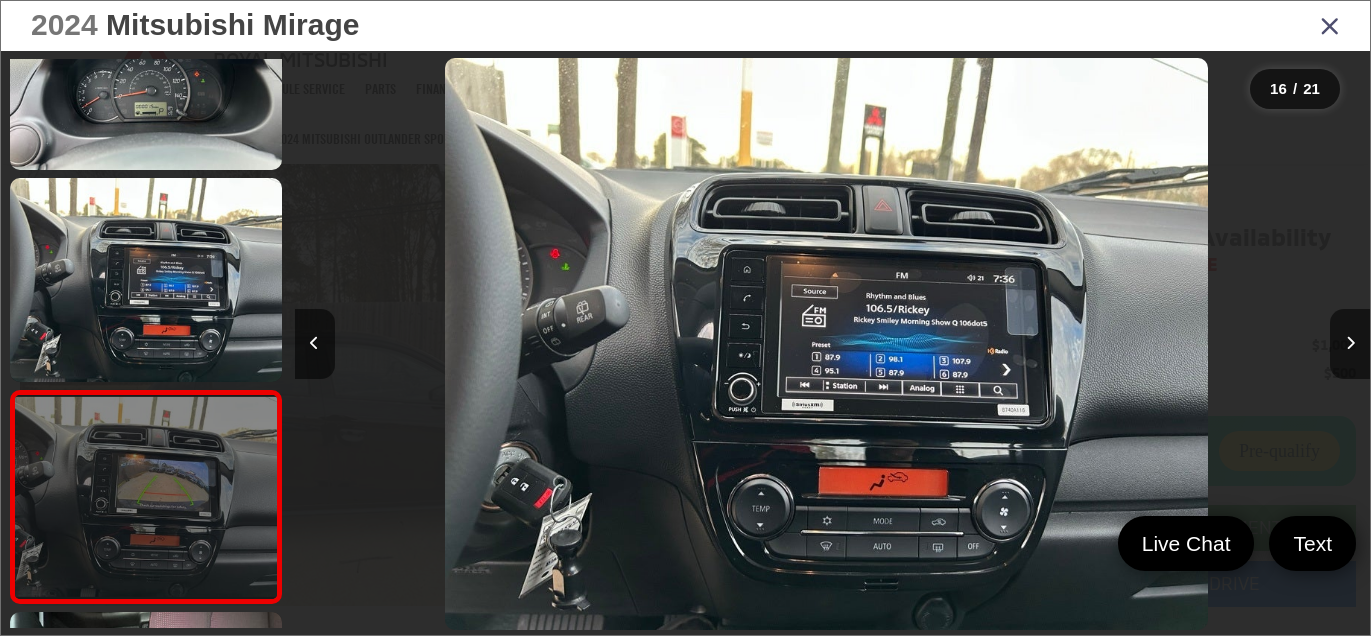 scroll, scrollTop: 0, scrollLeft: 15130, axis: horizontal 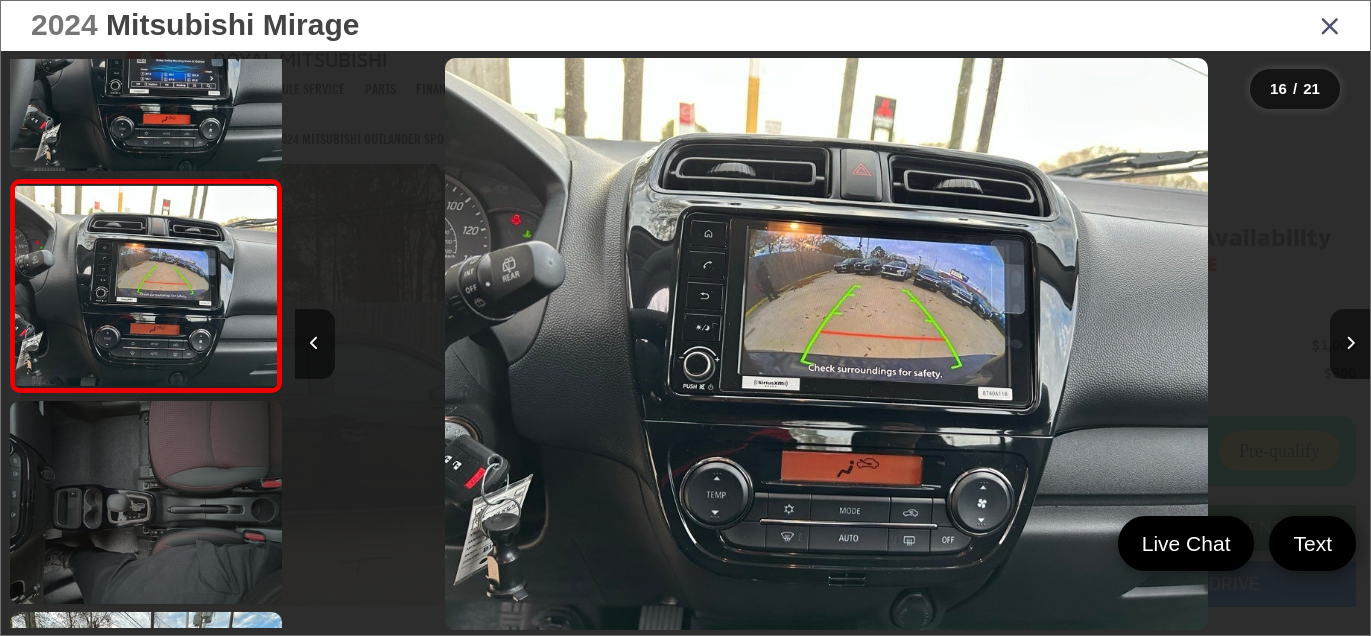 click at bounding box center [146, 503] 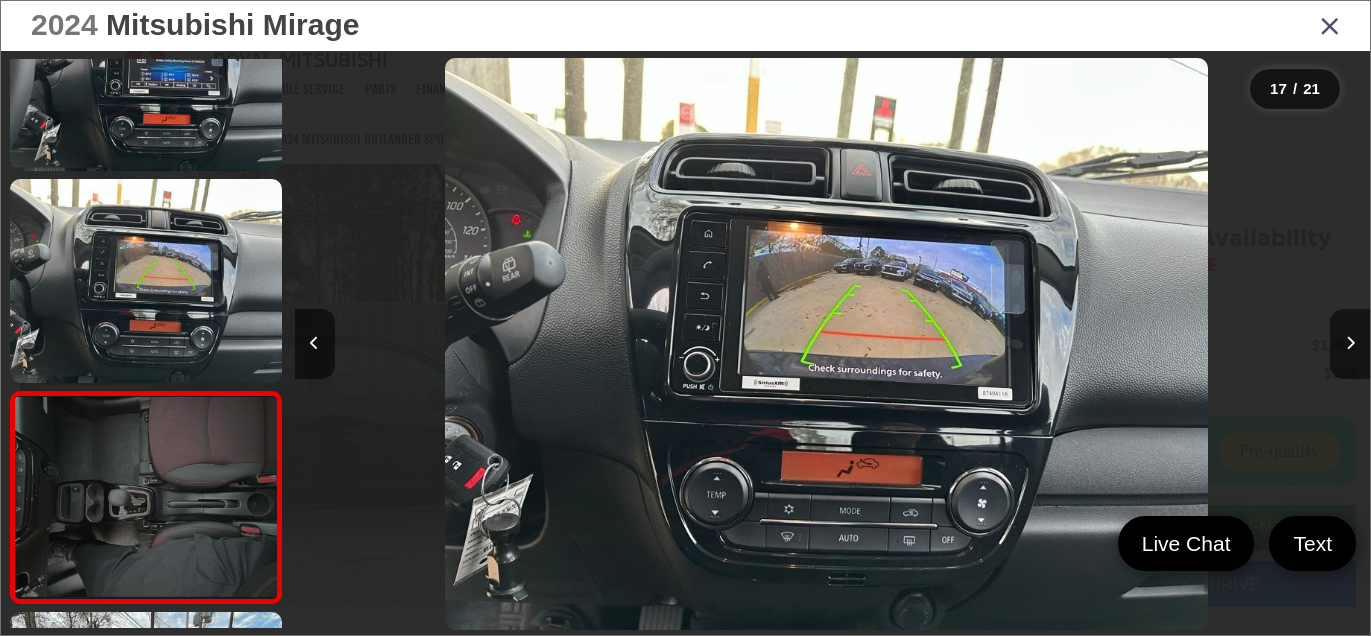 scroll, scrollTop: 0, scrollLeft: 16228, axis: horizontal 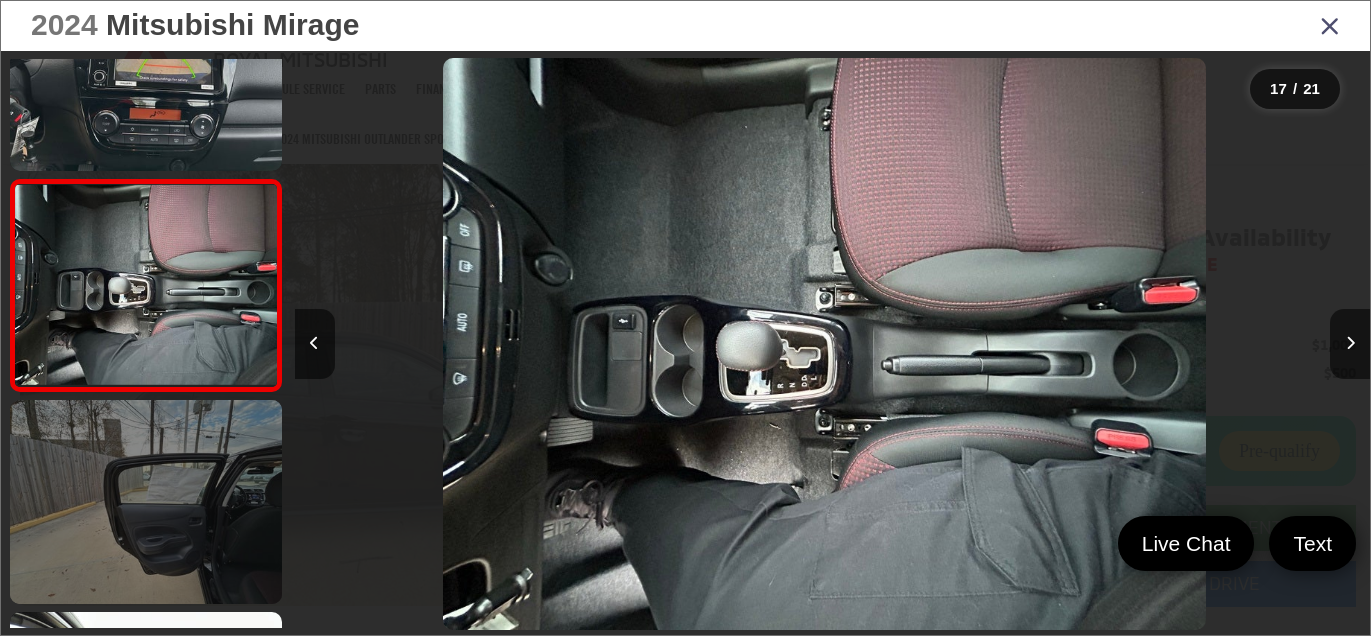 click at bounding box center [146, 502] 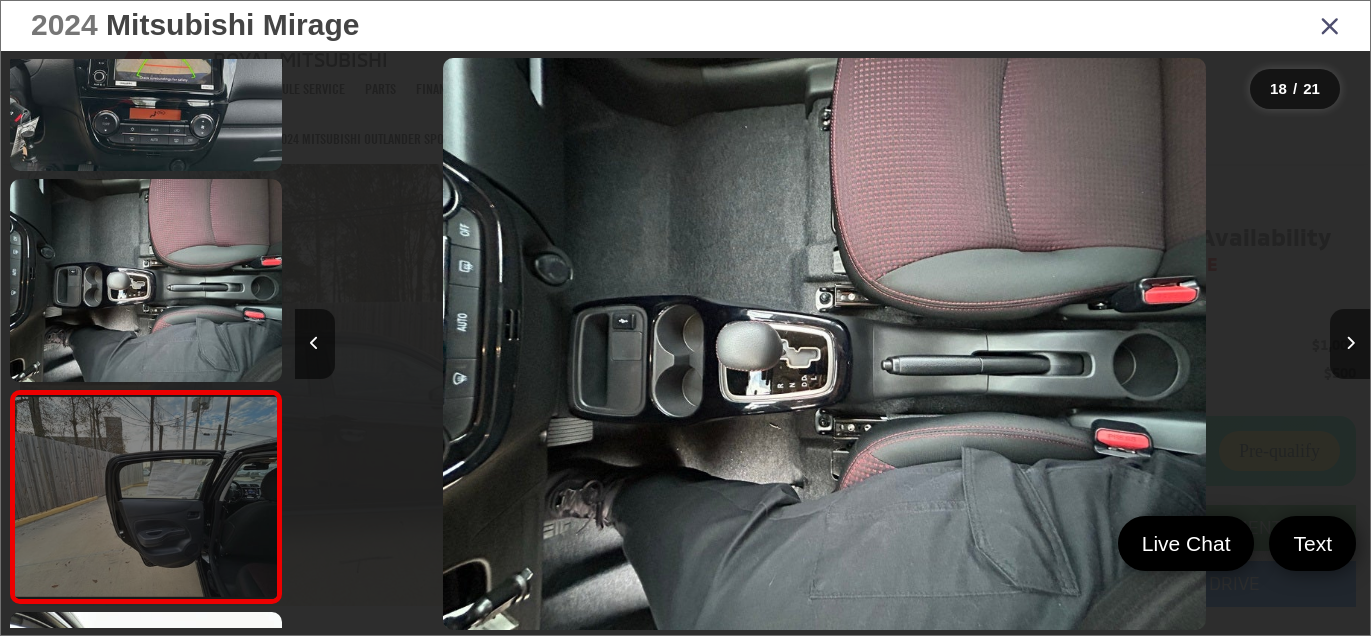 scroll, scrollTop: 0, scrollLeft: 17589, axis: horizontal 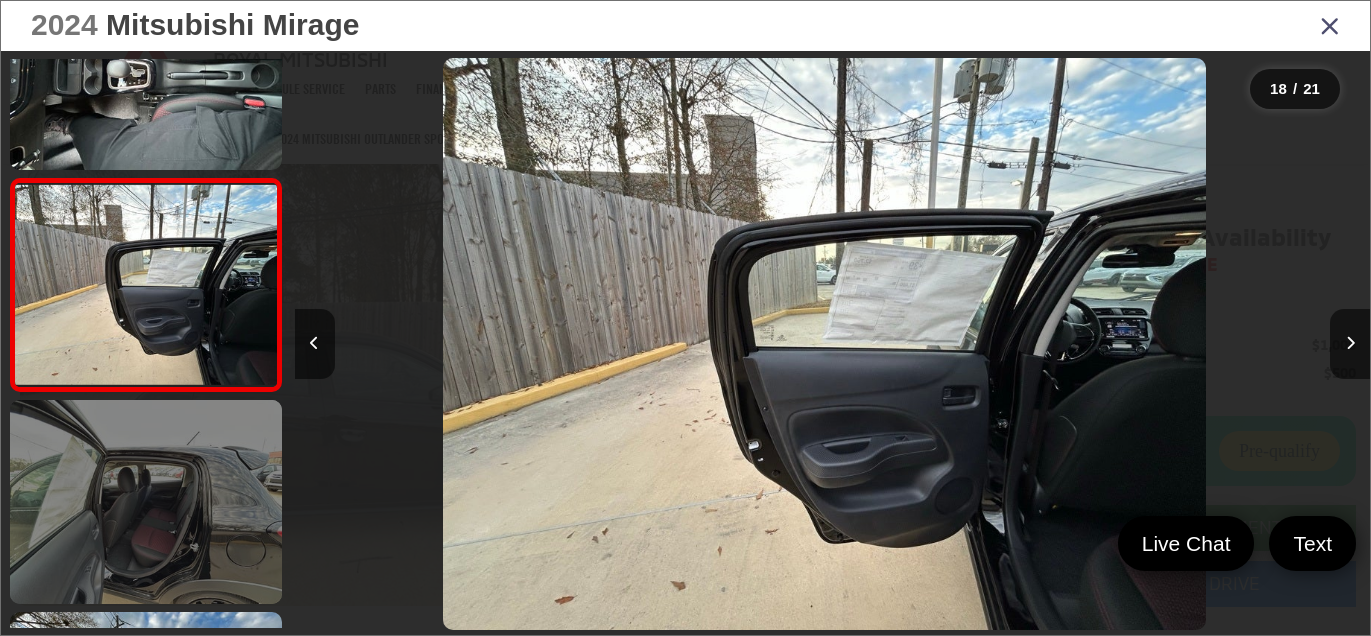 click at bounding box center (146, 502) 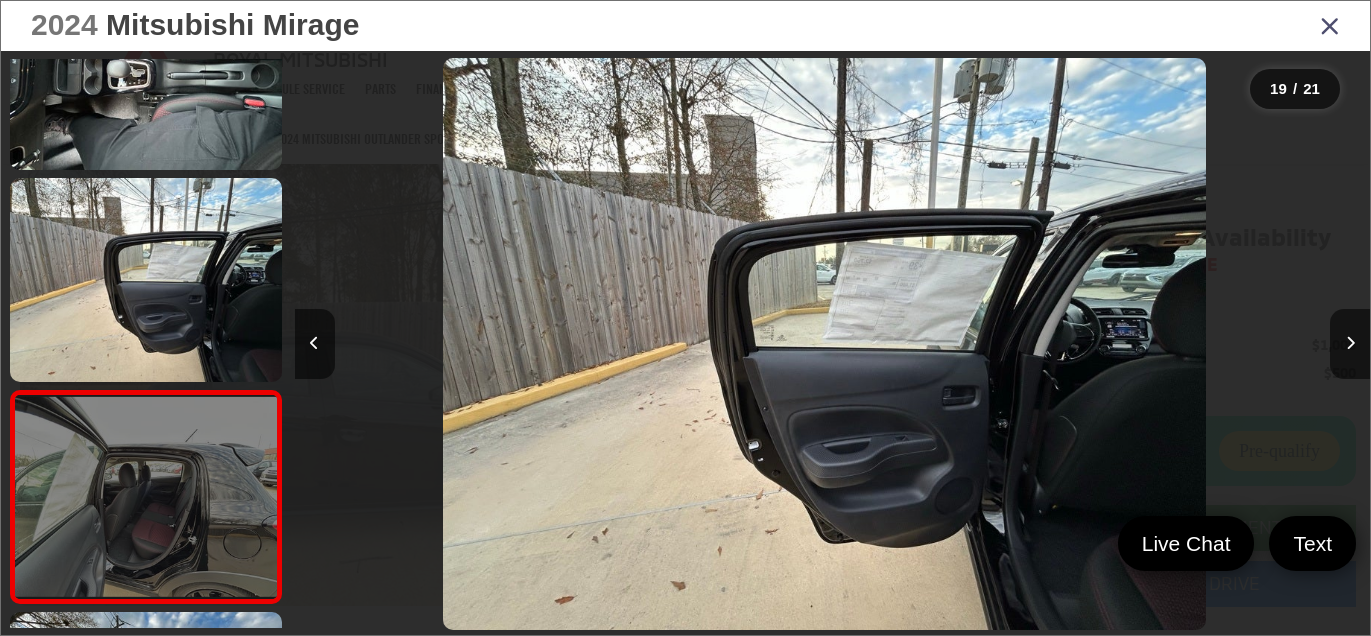 scroll, scrollTop: 0, scrollLeft: 18357, axis: horizontal 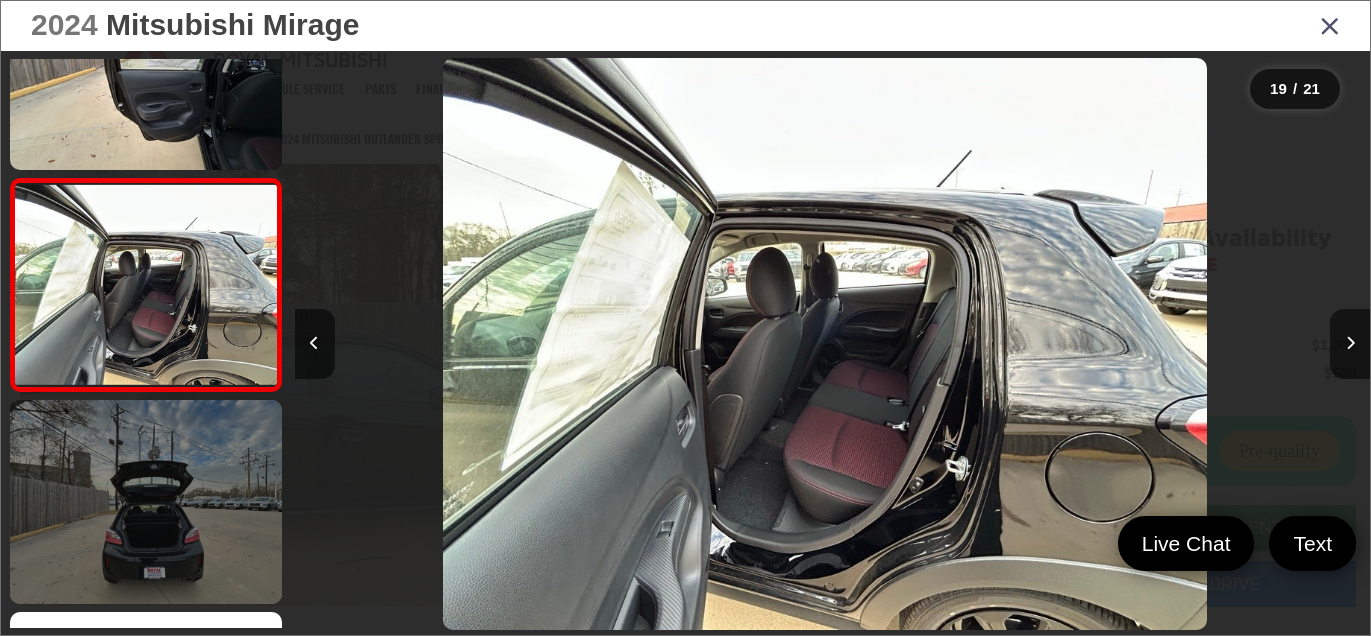 click at bounding box center (146, 502) 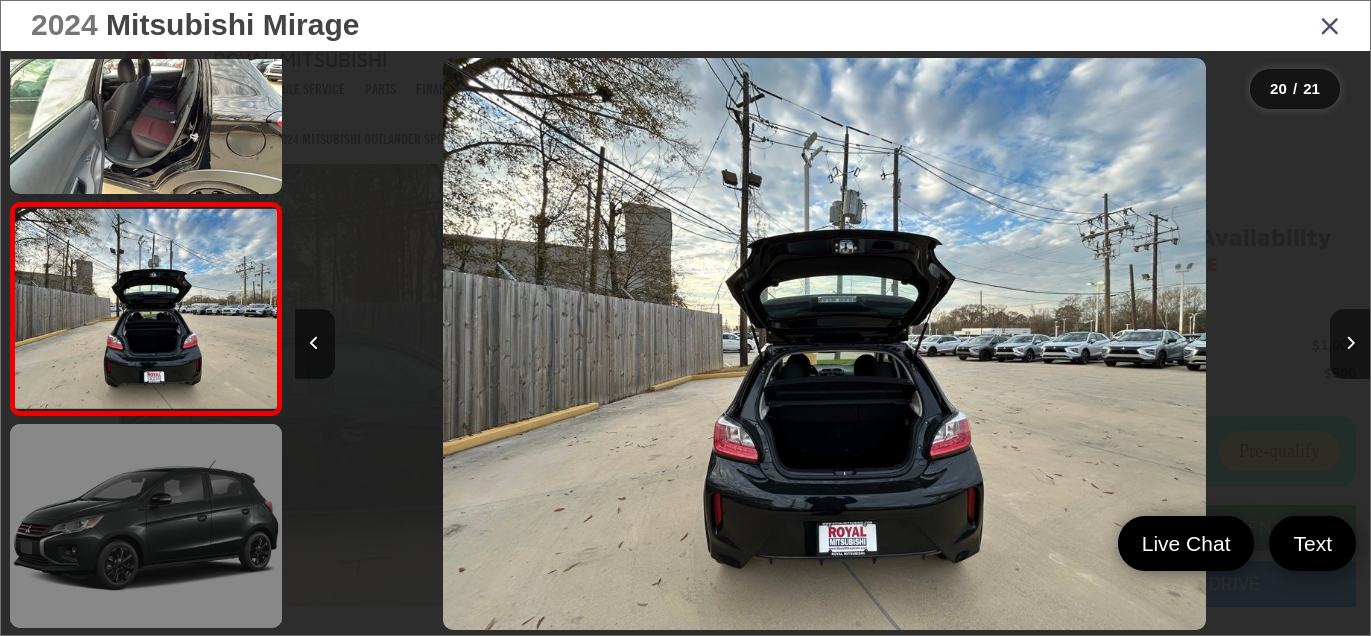 click at bounding box center (146, 526) 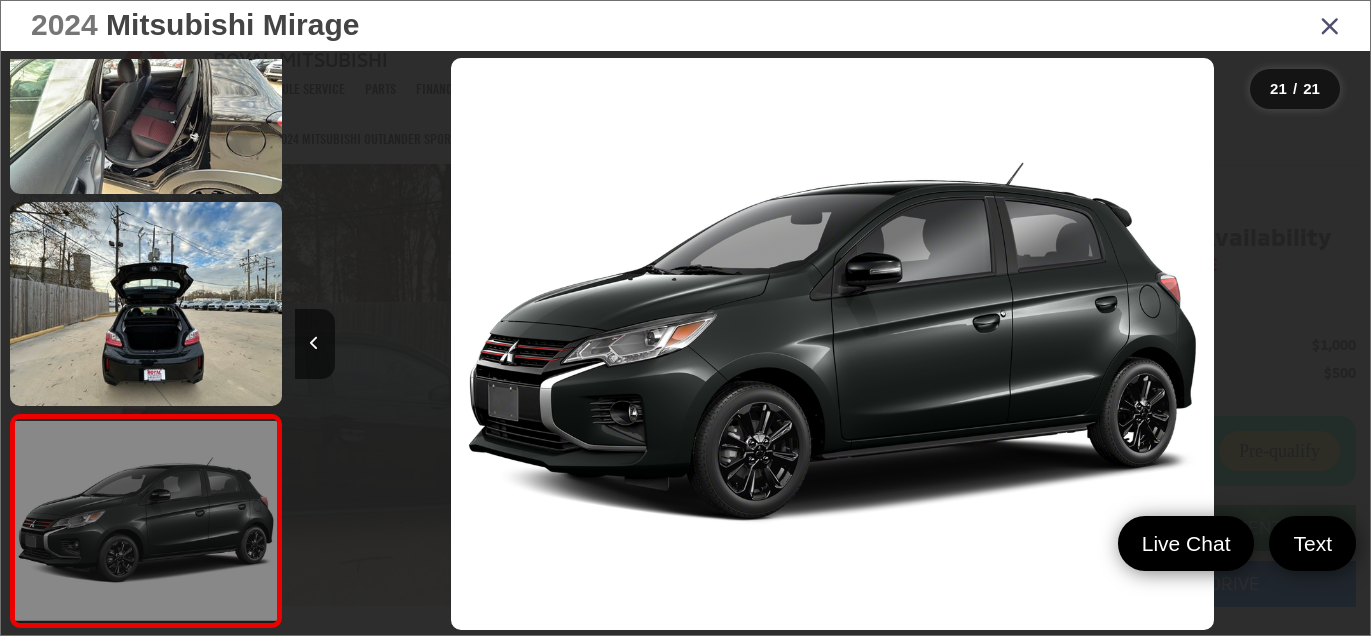 click at bounding box center [146, 521] 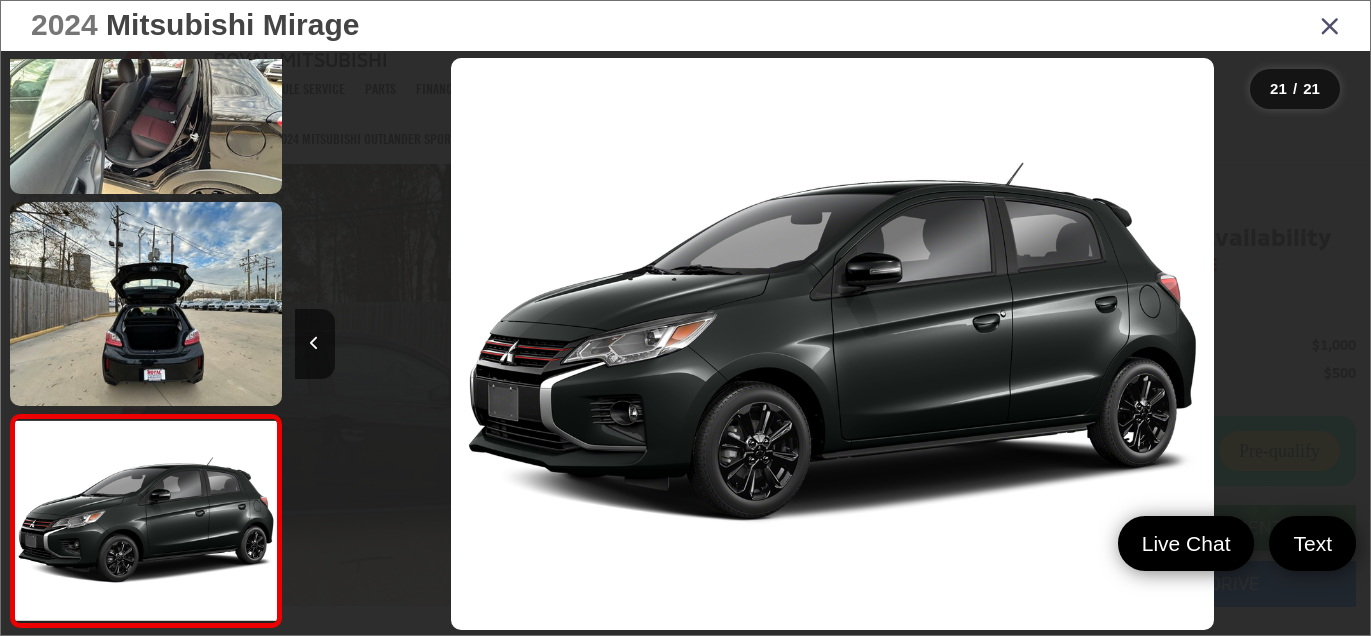 click at bounding box center (1330, 25) 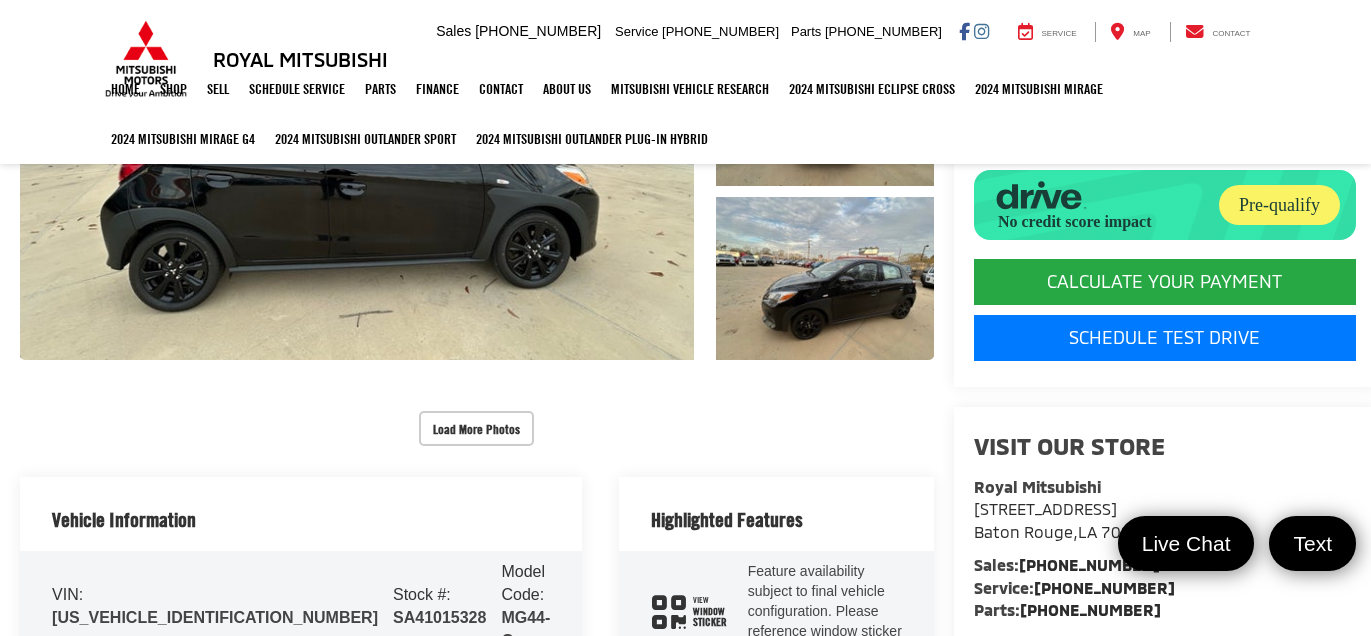 scroll, scrollTop: 437, scrollLeft: 0, axis: vertical 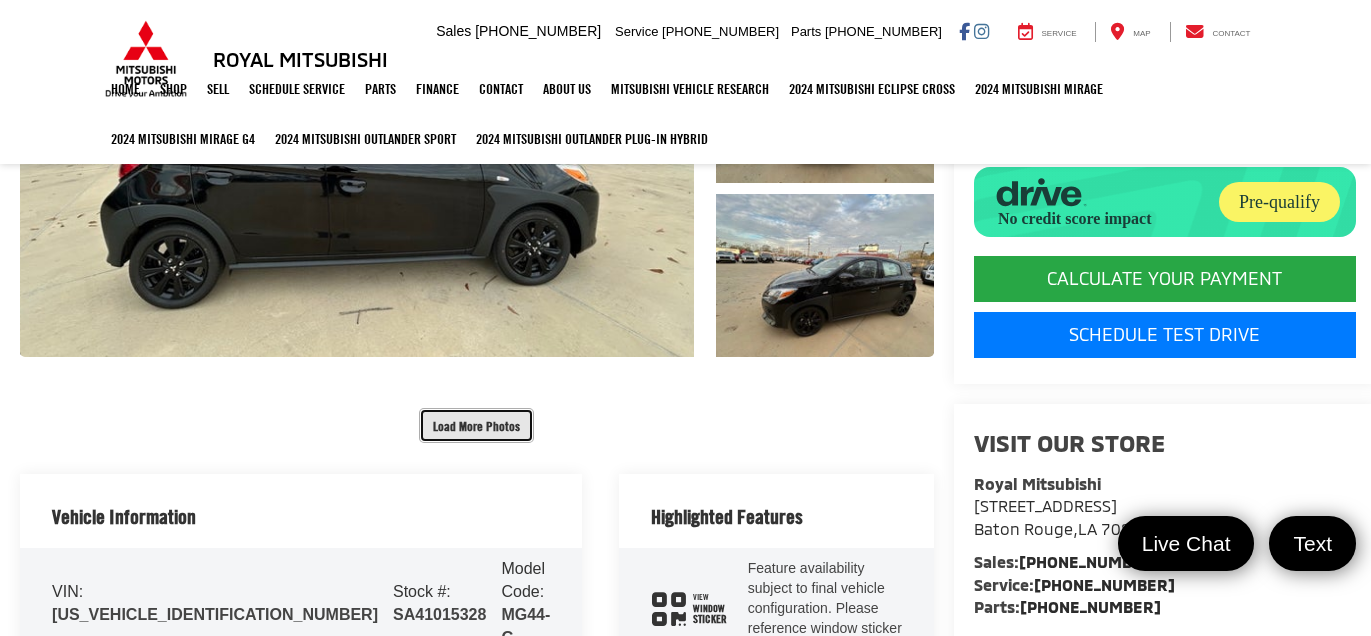 click on "Load More Photos" at bounding box center [476, 425] 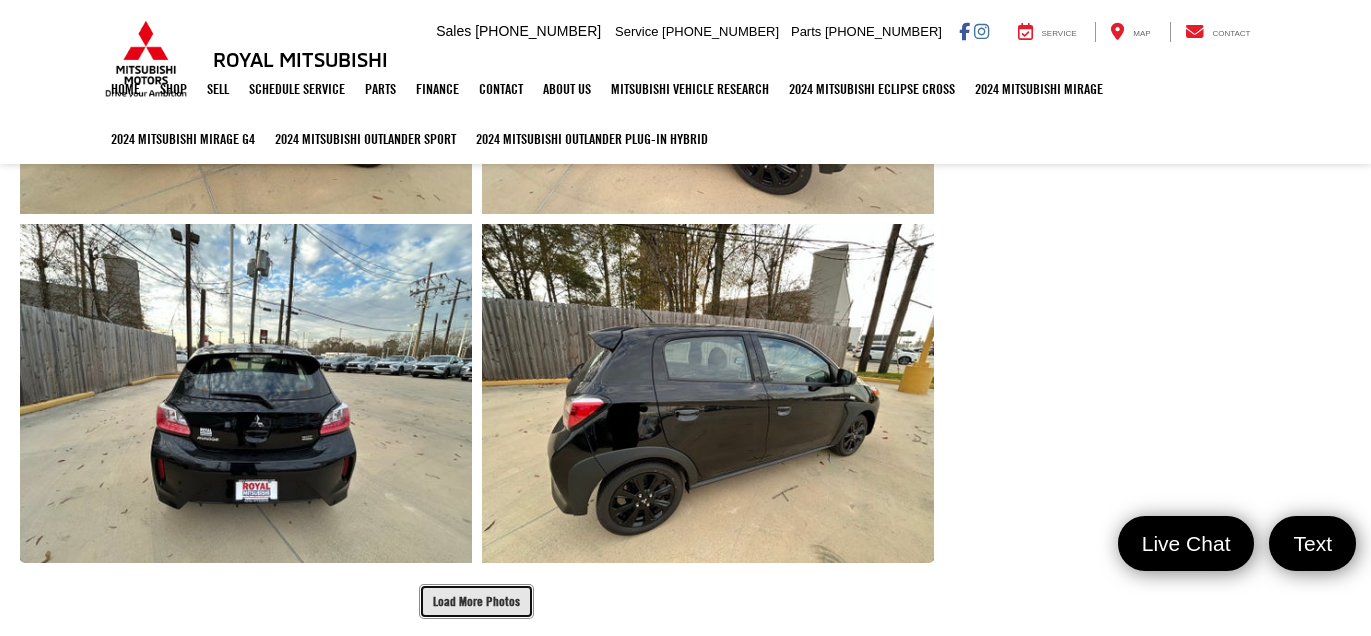 scroll, scrollTop: 950, scrollLeft: 0, axis: vertical 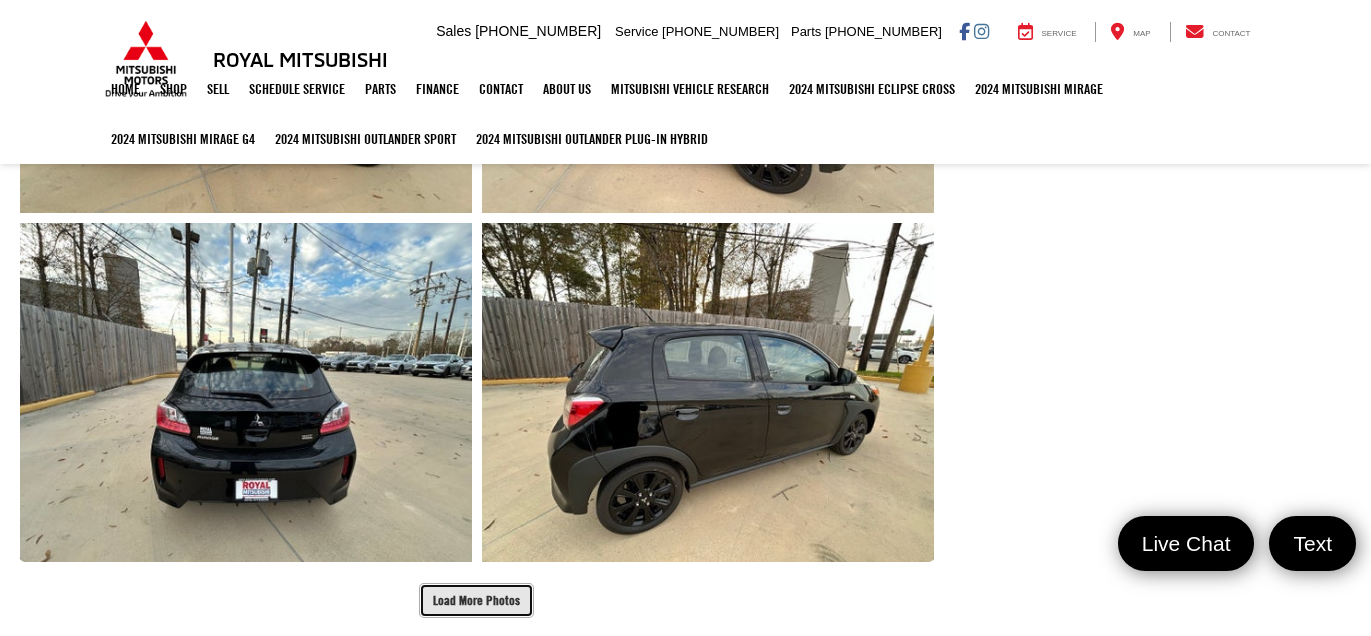 click on "Load More Photos" at bounding box center (476, 600) 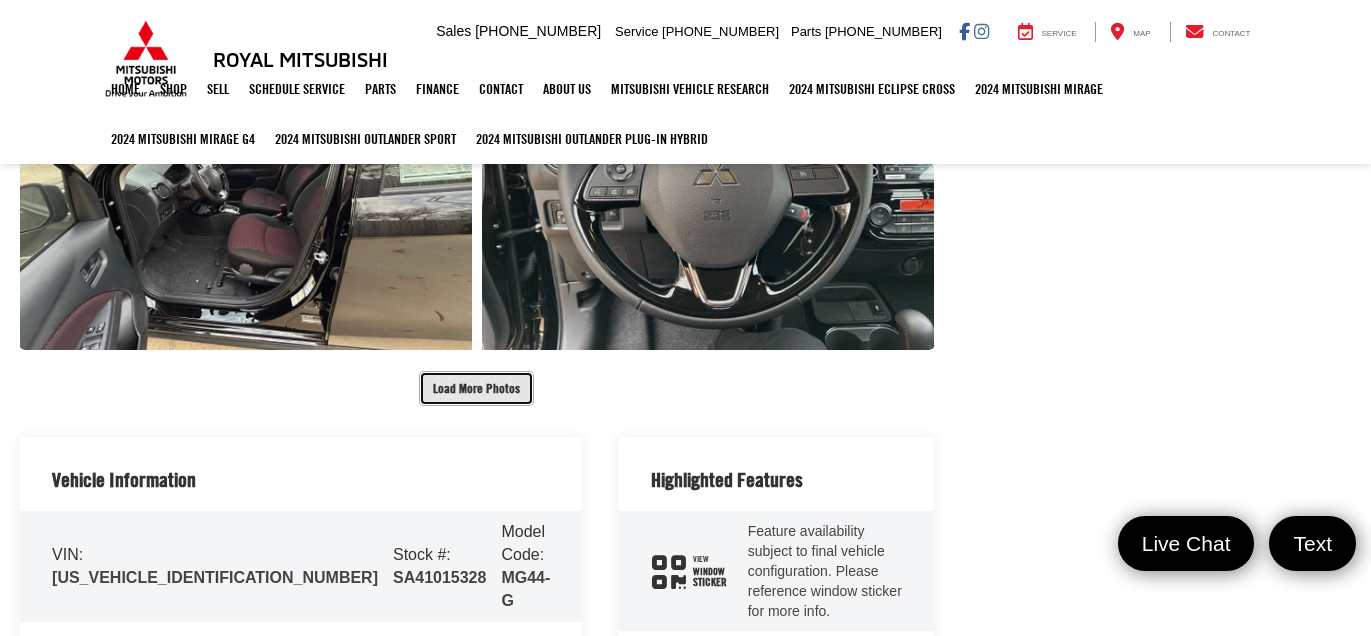 scroll, scrollTop: 1863, scrollLeft: 0, axis: vertical 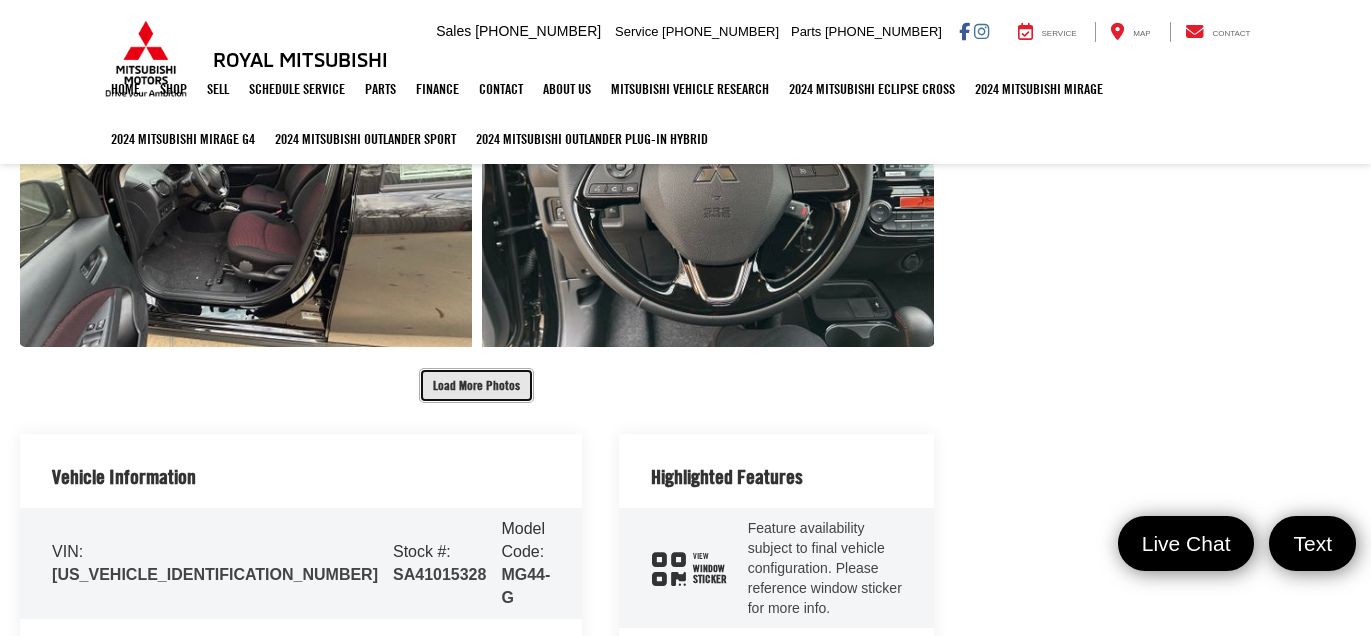 click on "Load More Photos" at bounding box center [476, 385] 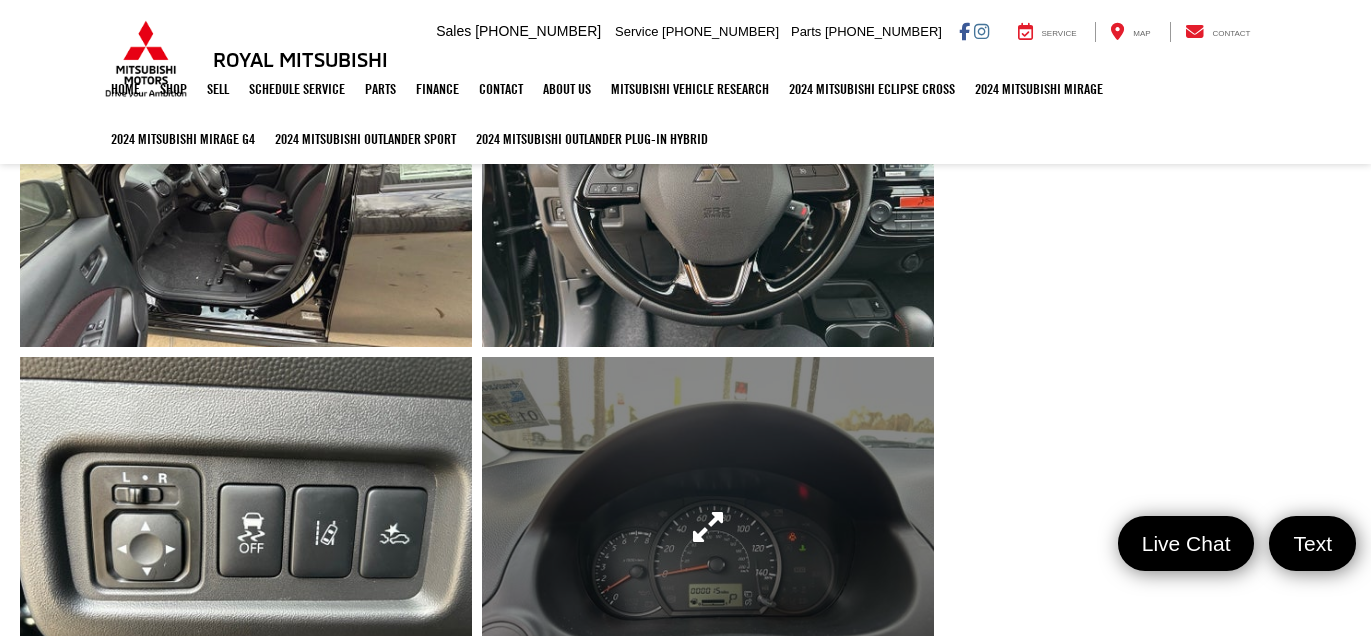 click at bounding box center [708, 526] 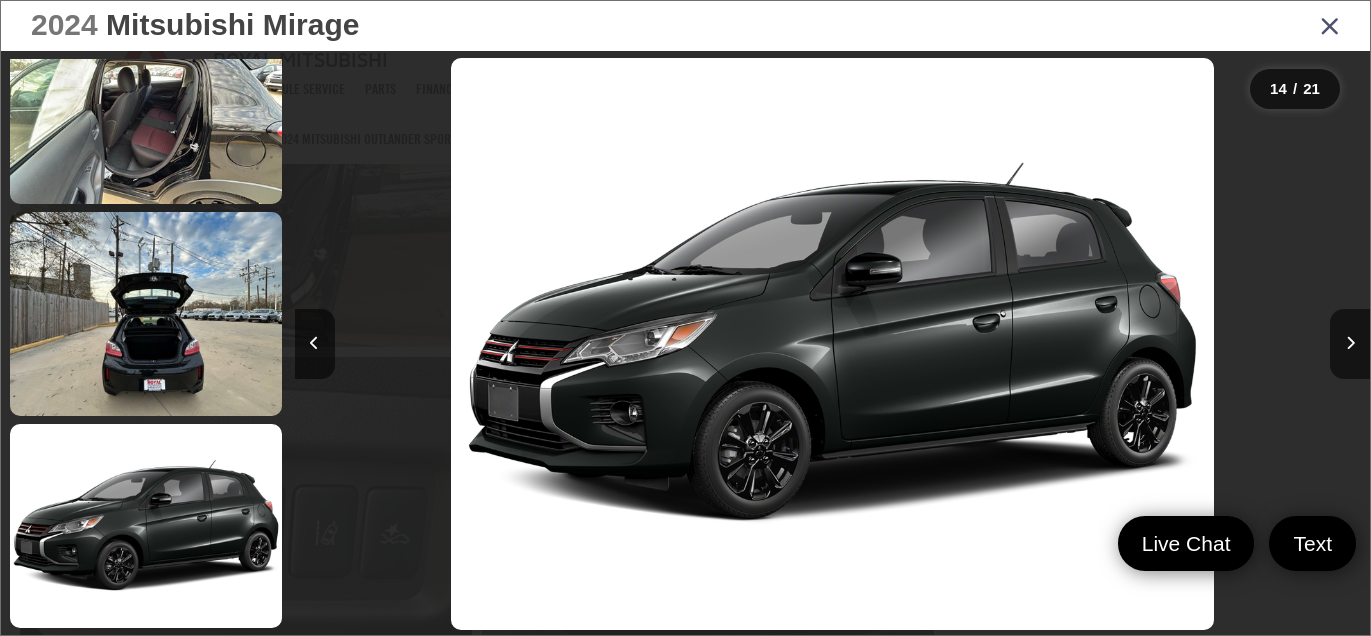 scroll, scrollTop: 2573, scrollLeft: 0, axis: vertical 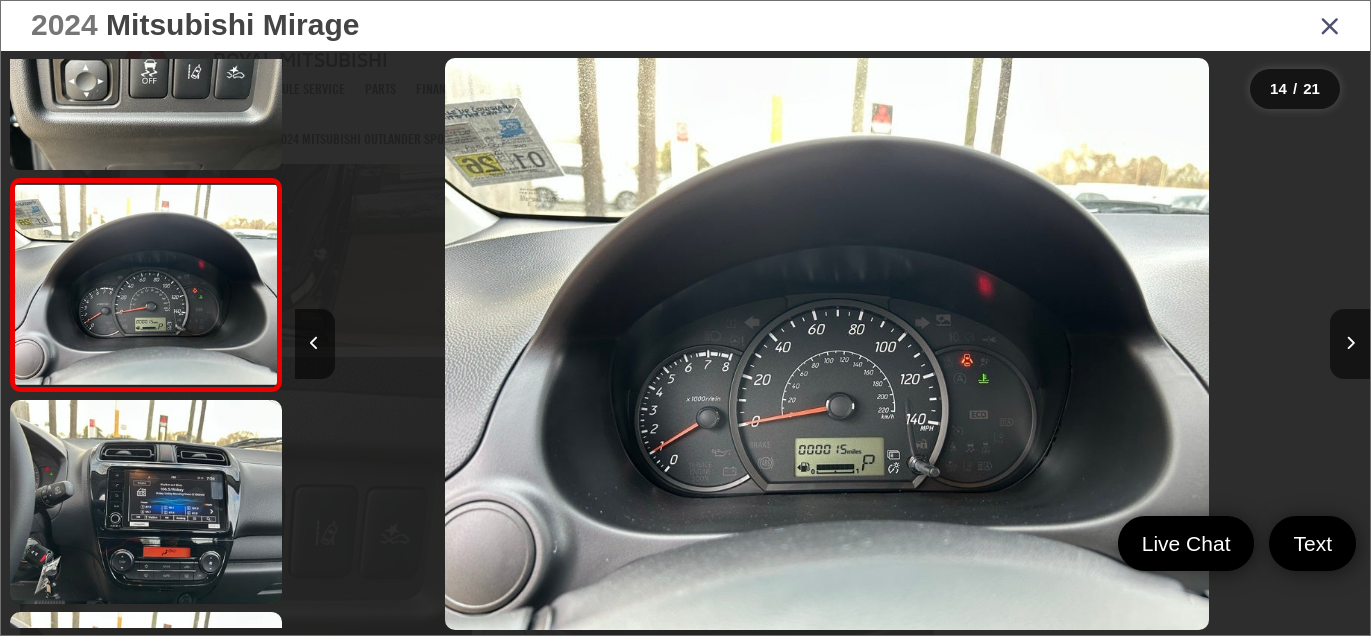 click on "2024   Mitsubishi Mirage
14
/
21" at bounding box center (685, 318) 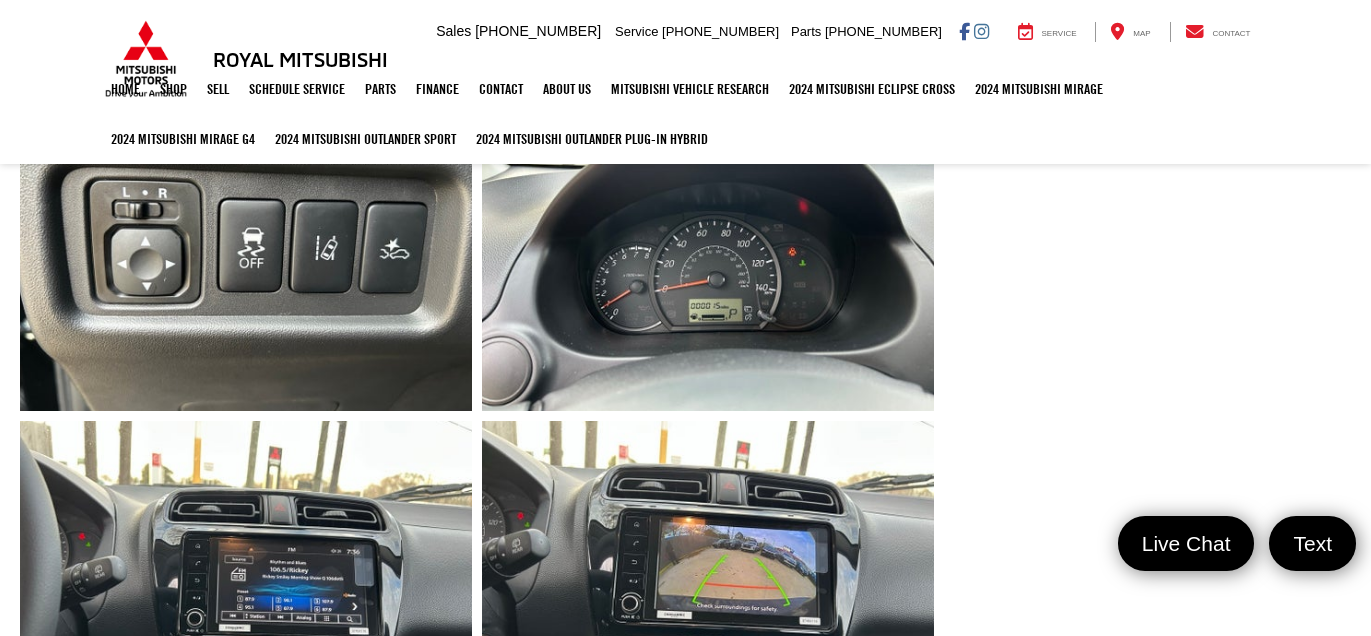 scroll, scrollTop: 2151, scrollLeft: 0, axis: vertical 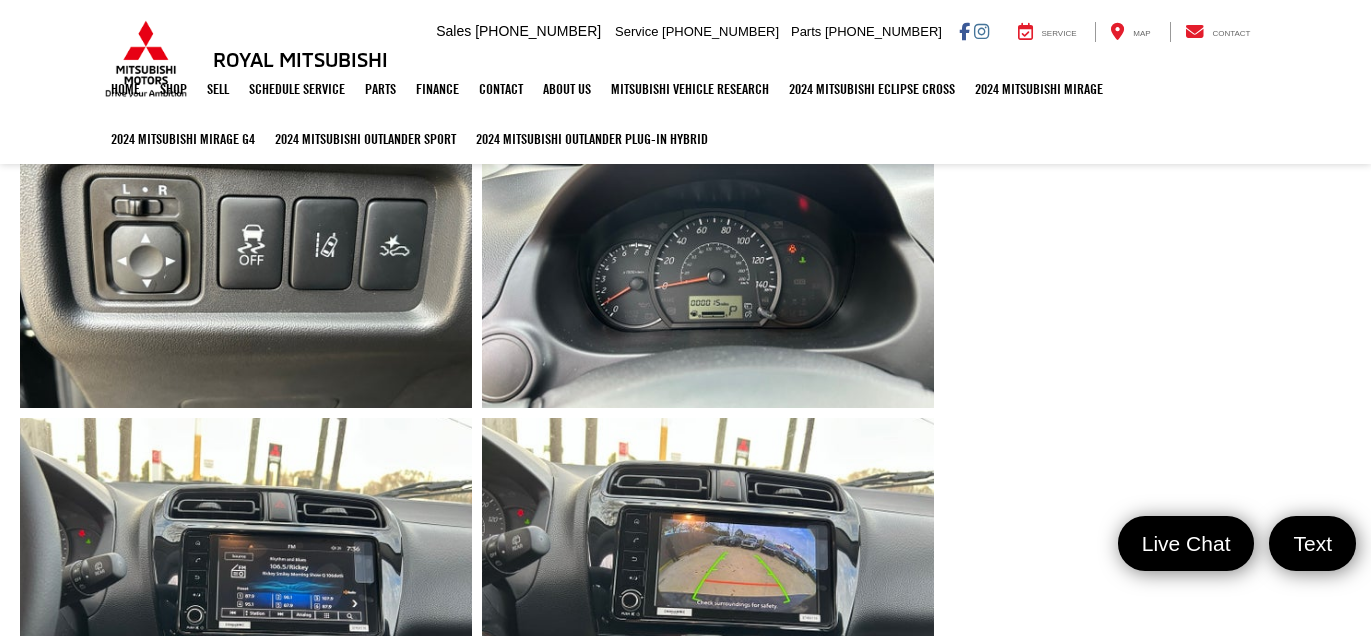 click on "Royal Mitsubishi
New Vehicles
2024
Mitsubishi
Mirage
Black Edition
Confirm Availability
Photos
1
/
21
Load More Photos
2024   Mitsubishi Mirage" at bounding box center [685, 617] 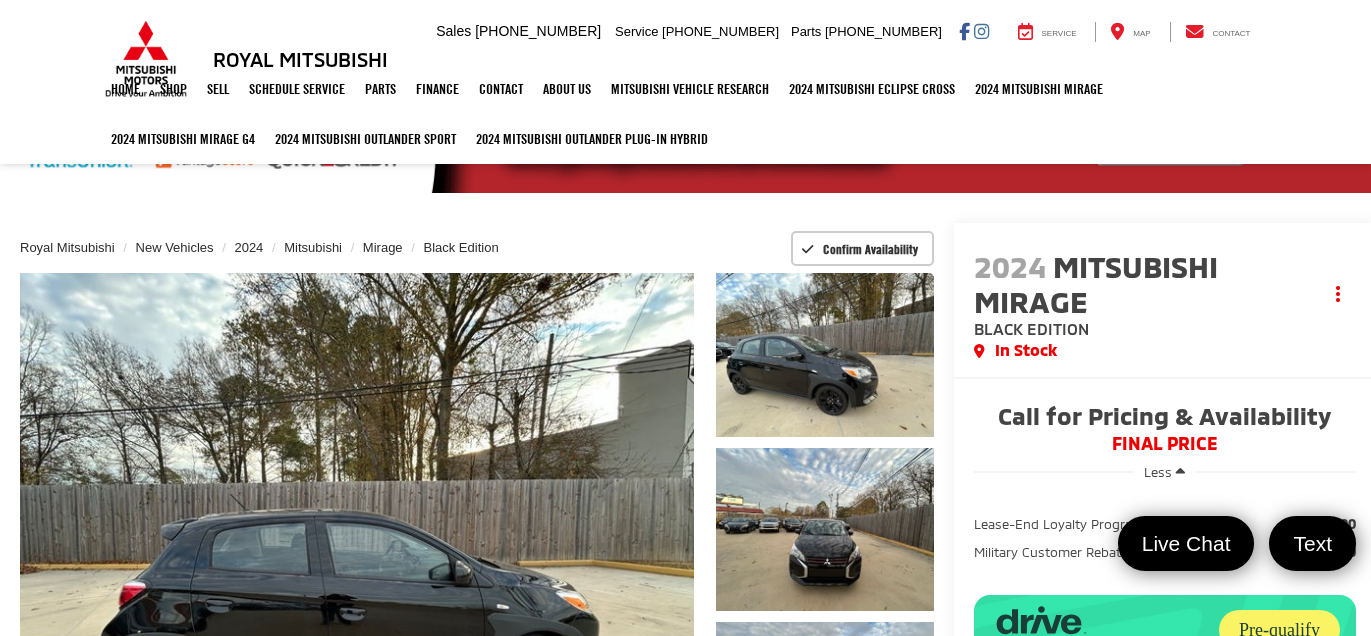 scroll, scrollTop: 0, scrollLeft: 0, axis: both 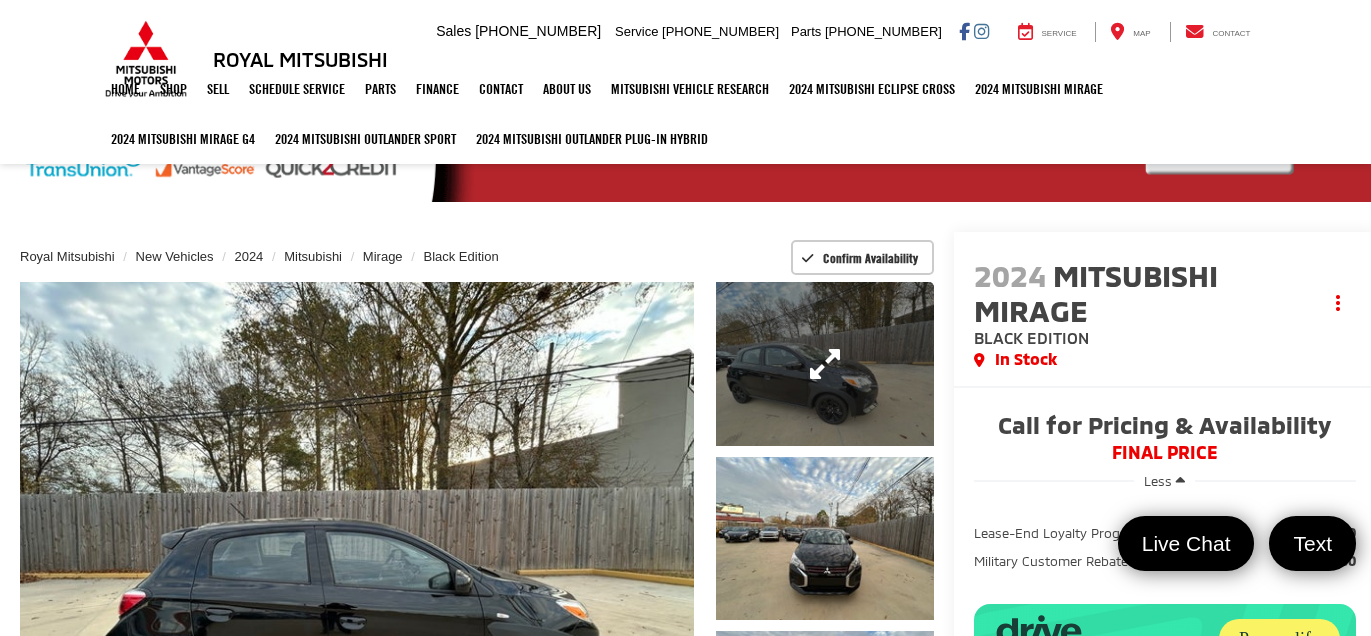click at bounding box center [825, 363] 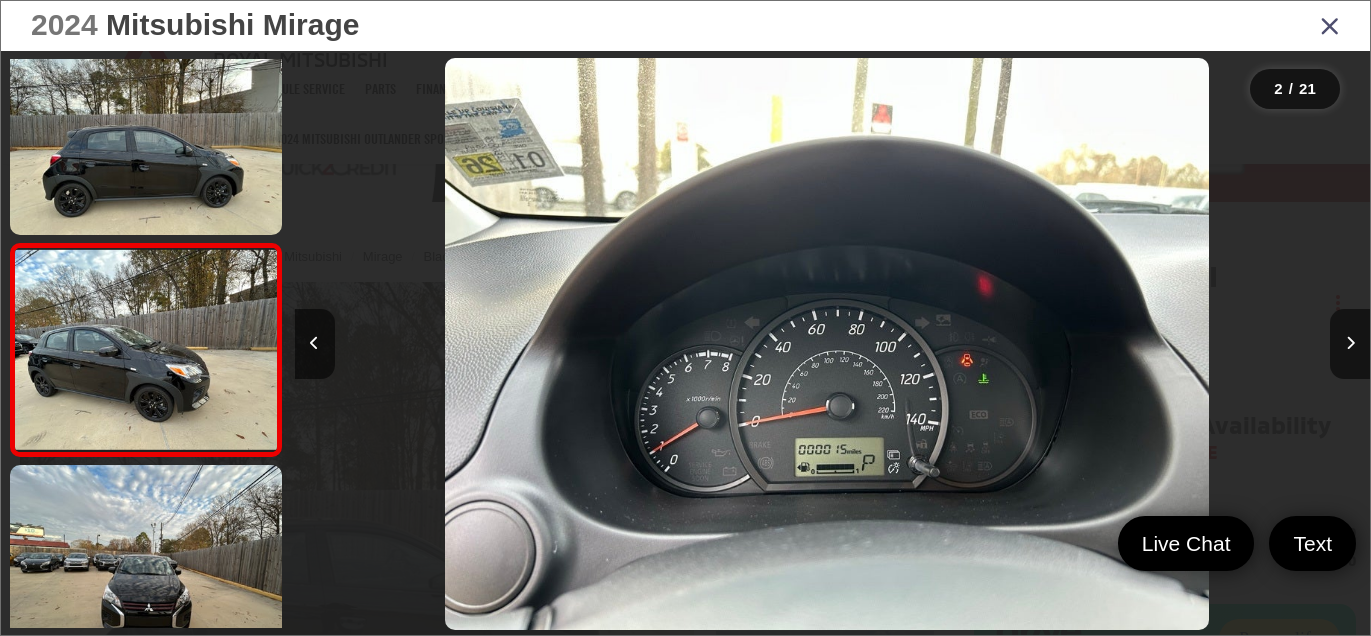 scroll, scrollTop: 92, scrollLeft: 0, axis: vertical 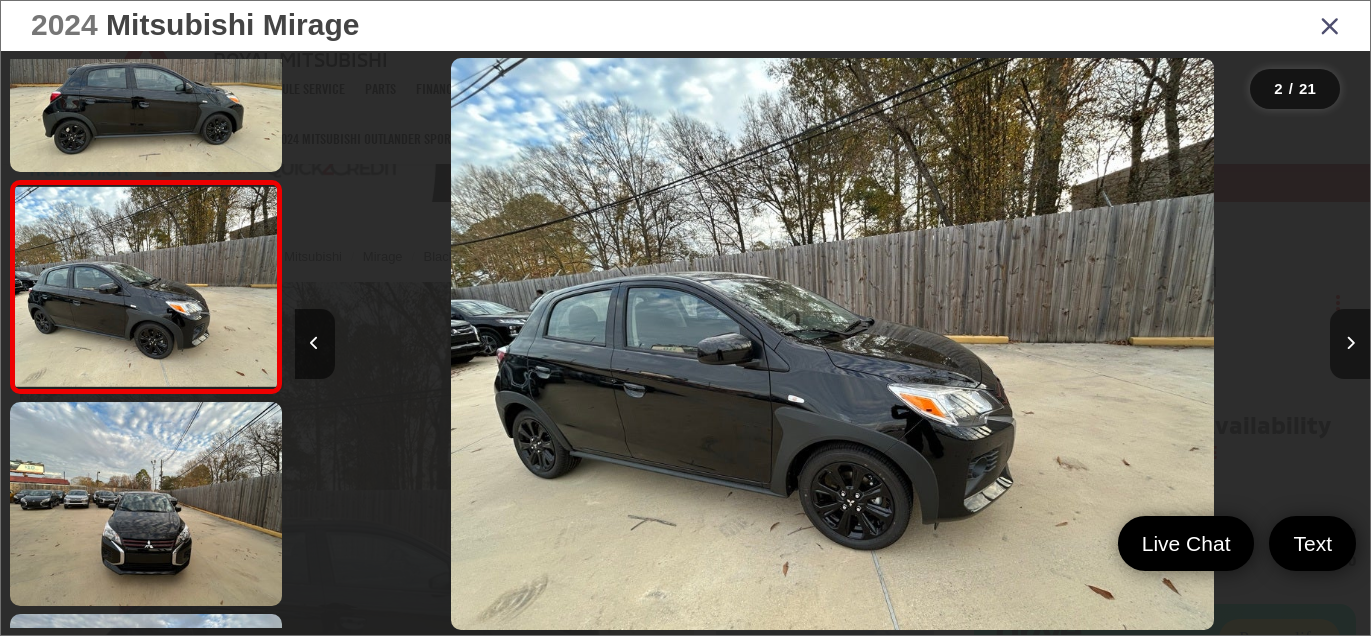 click at bounding box center [1350, 344] 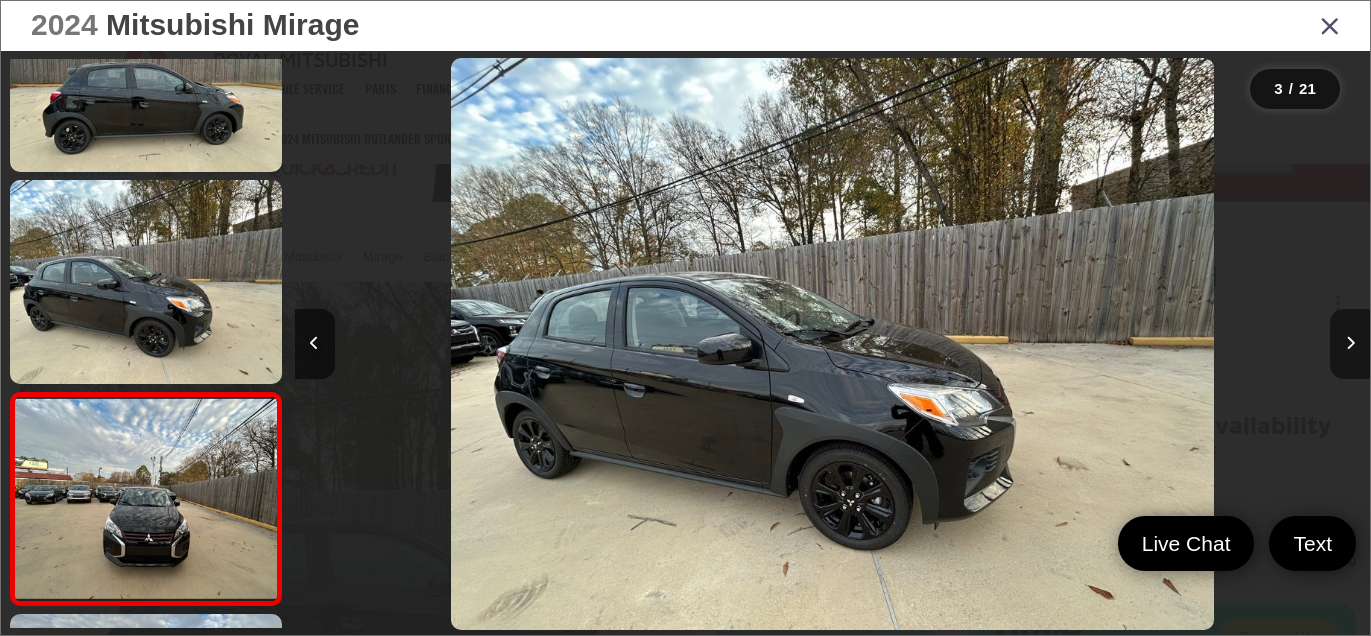 scroll, scrollTop: 0, scrollLeft: 1146, axis: horizontal 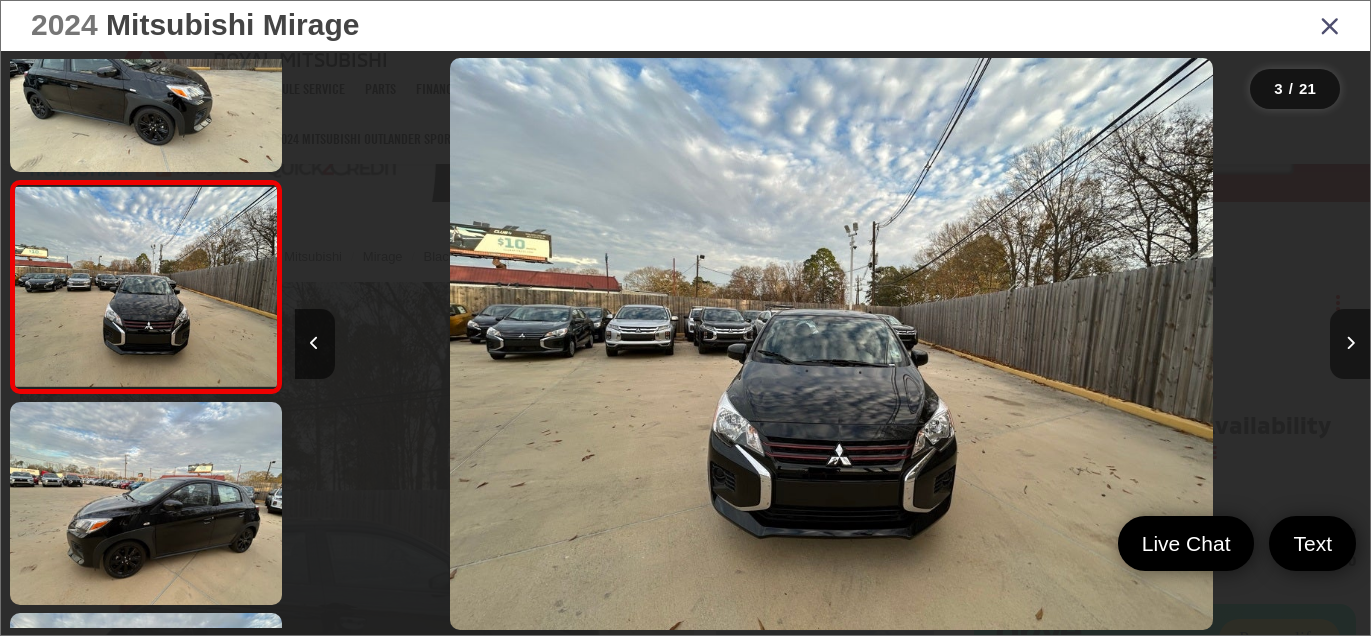 click at bounding box center [1350, 344] 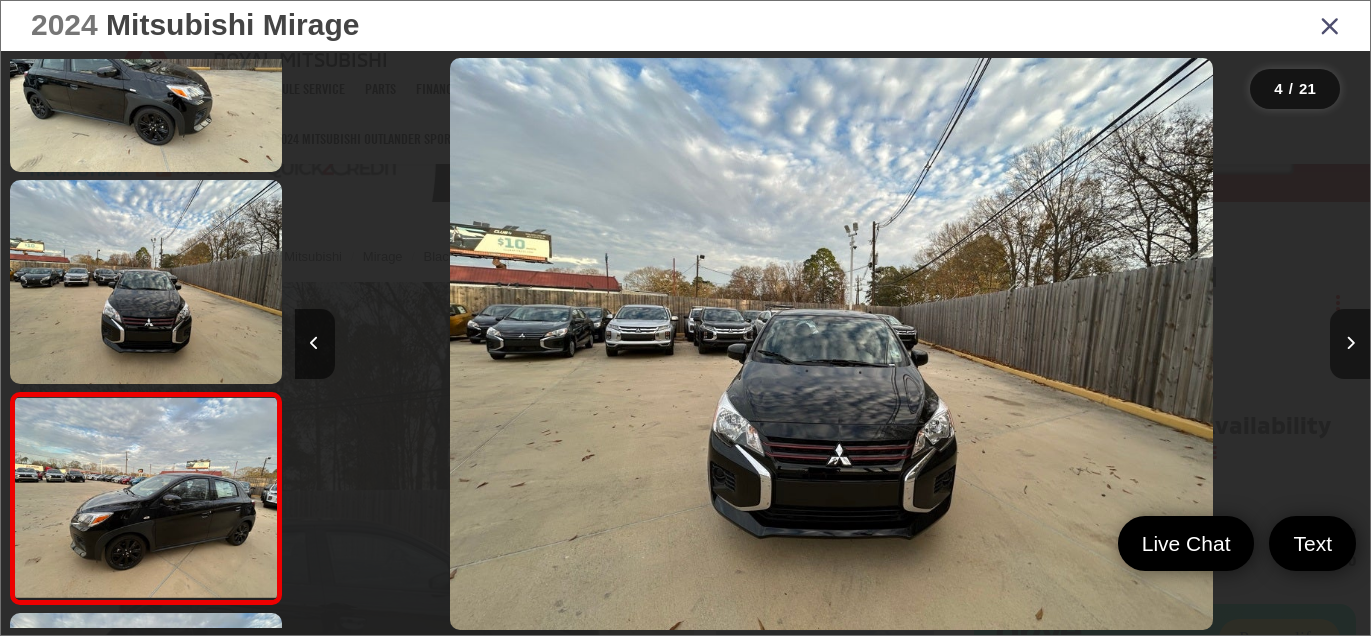 scroll, scrollTop: 0, scrollLeft: 2222, axis: horizontal 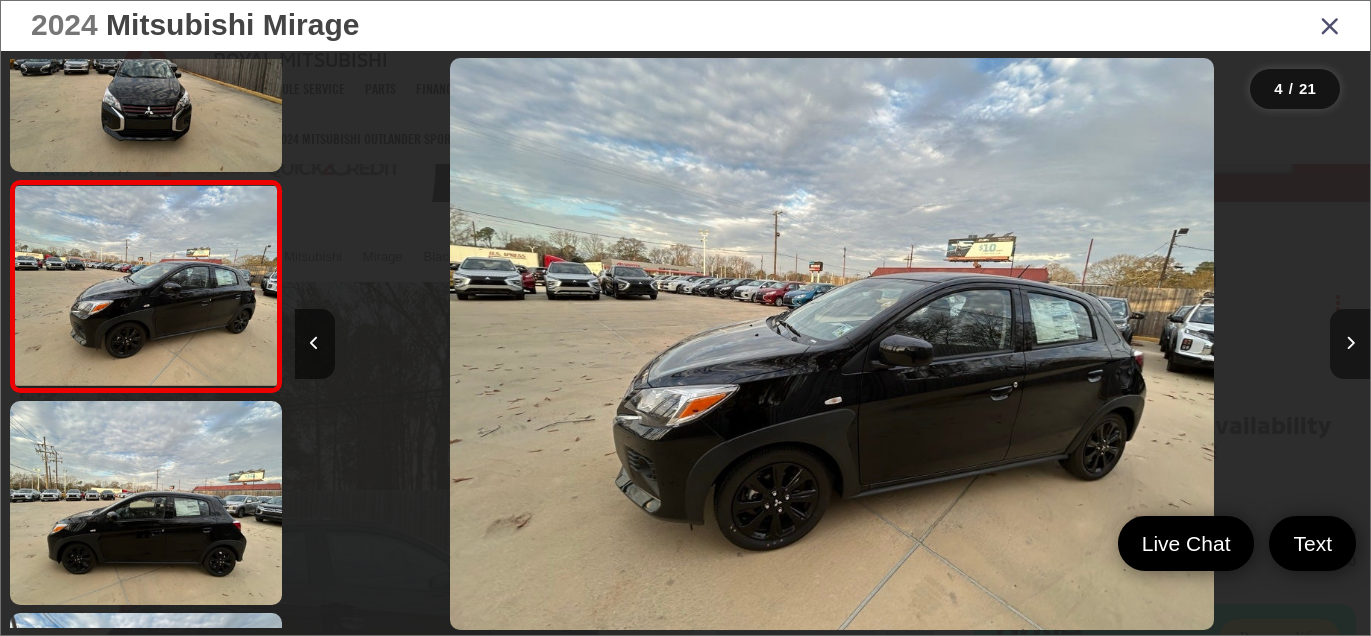 click at bounding box center (1350, 344) 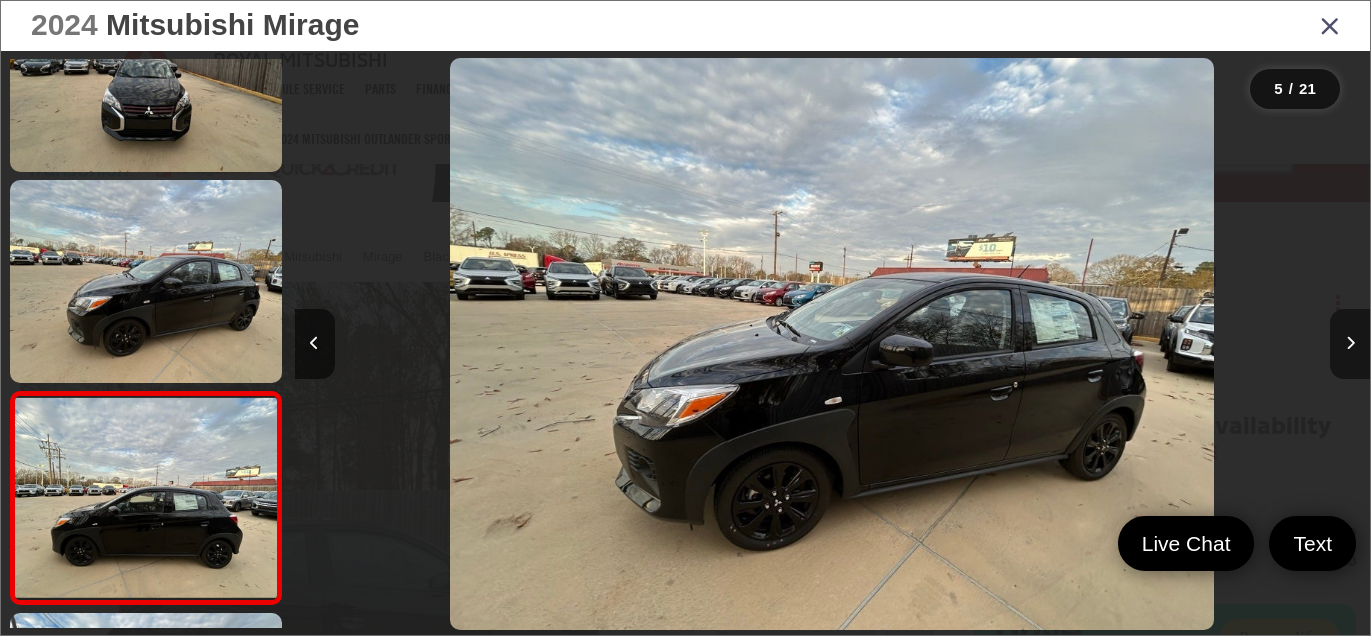 scroll, scrollTop: 0, scrollLeft: 3278, axis: horizontal 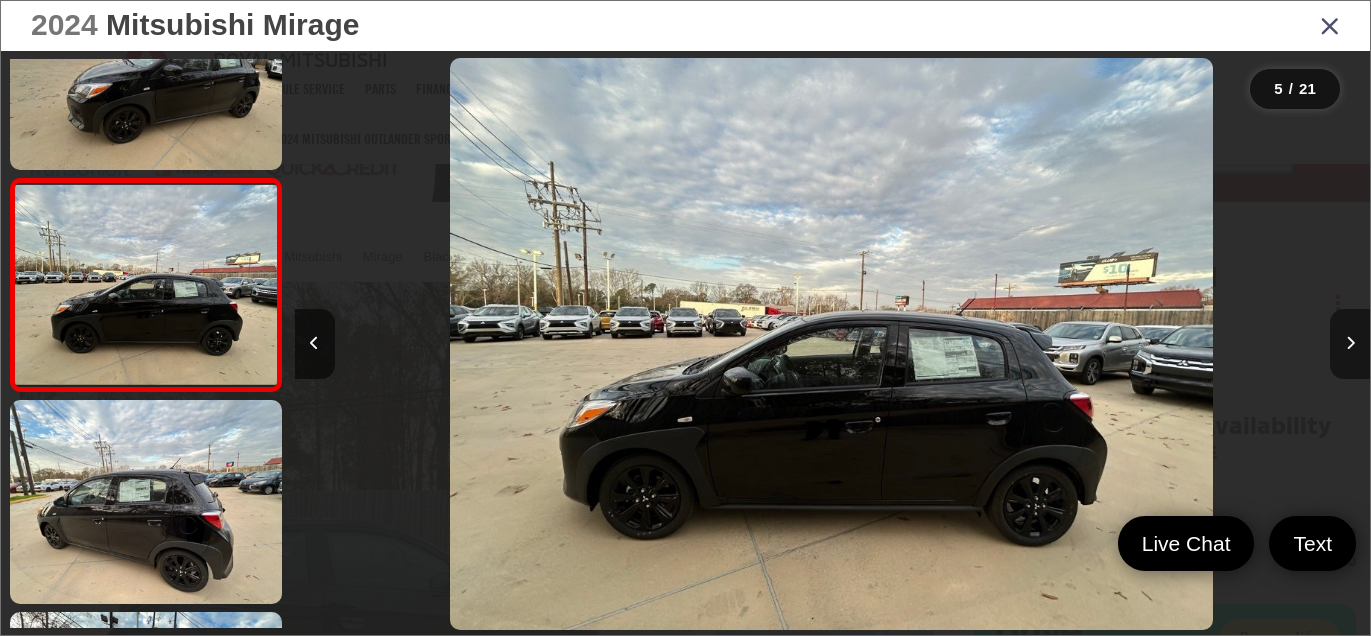click at bounding box center [1350, 344] 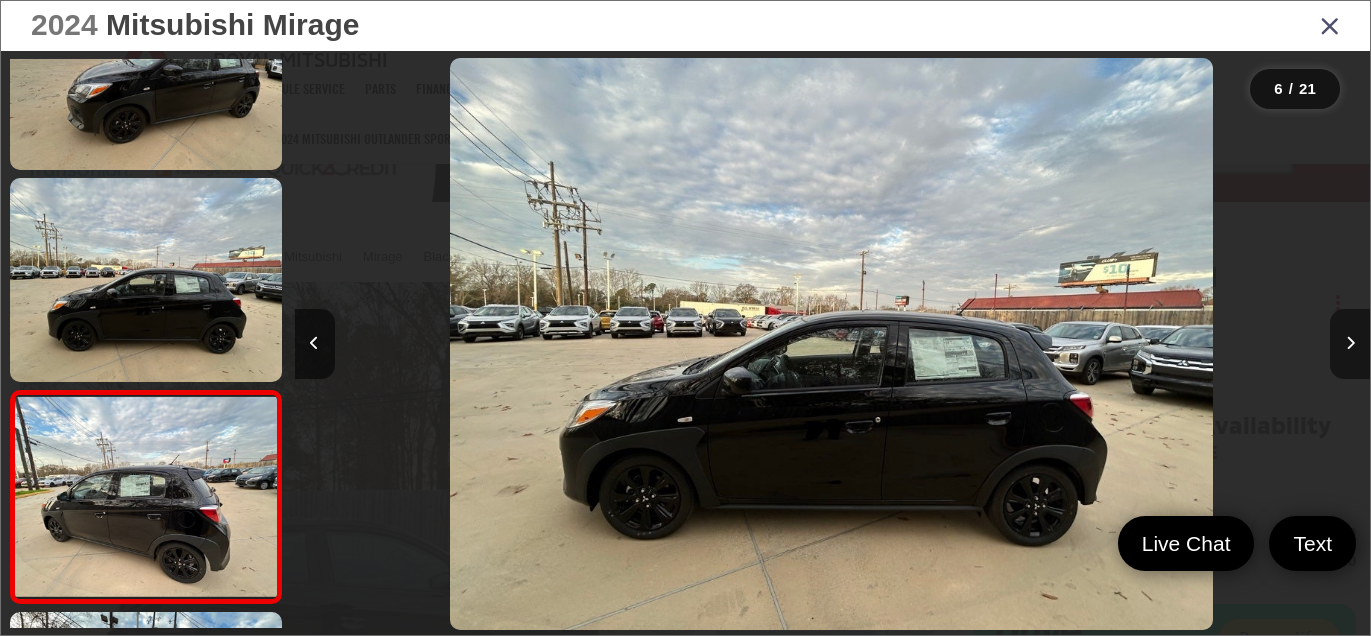 scroll, scrollTop: 0, scrollLeft: 4681, axis: horizontal 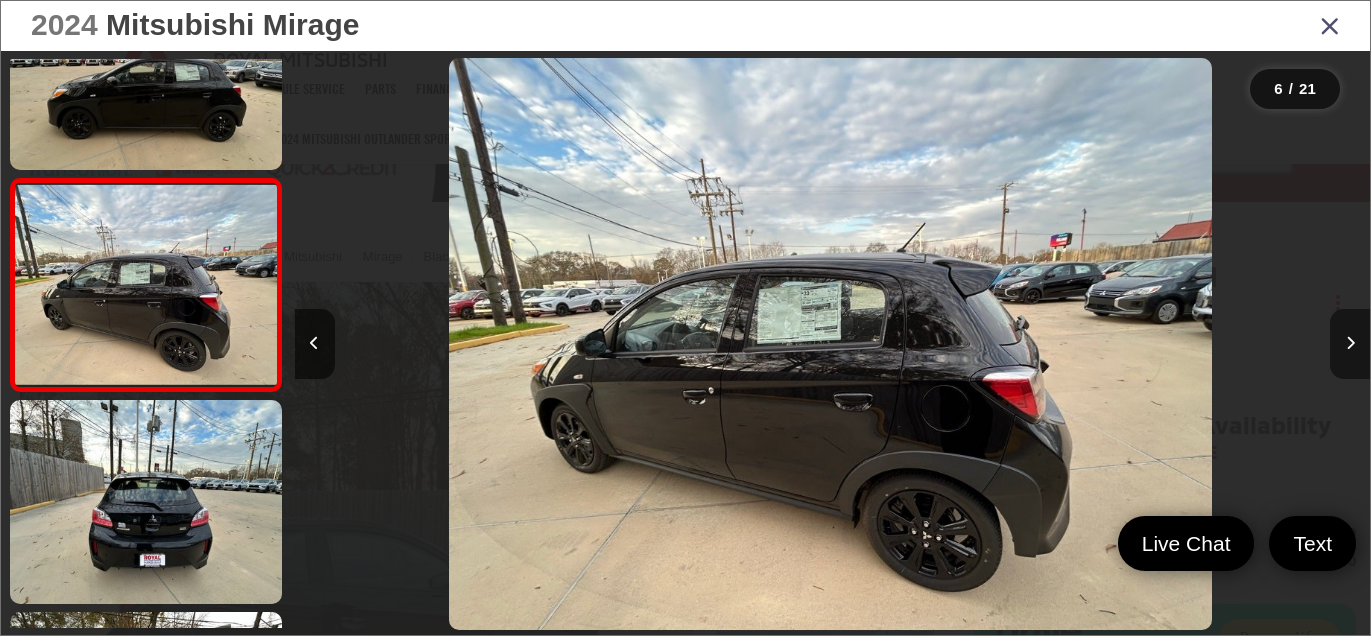 click at bounding box center (1350, 344) 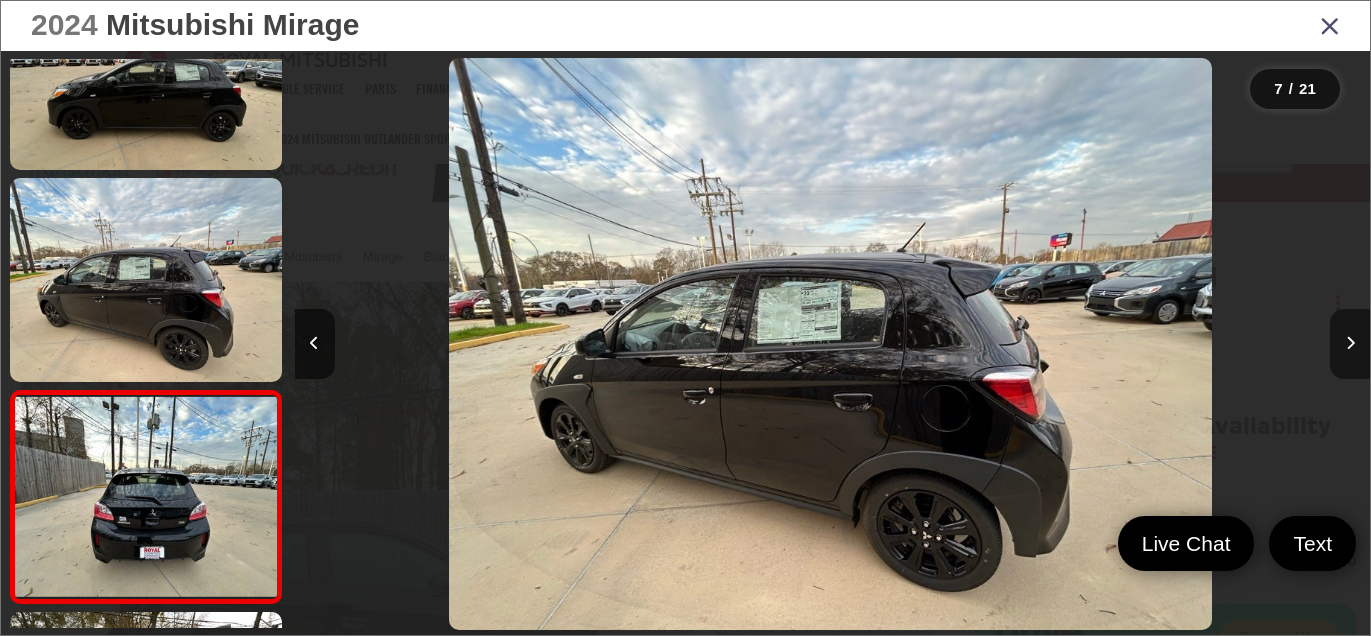 scroll, scrollTop: 0, scrollLeft: 5449, axis: horizontal 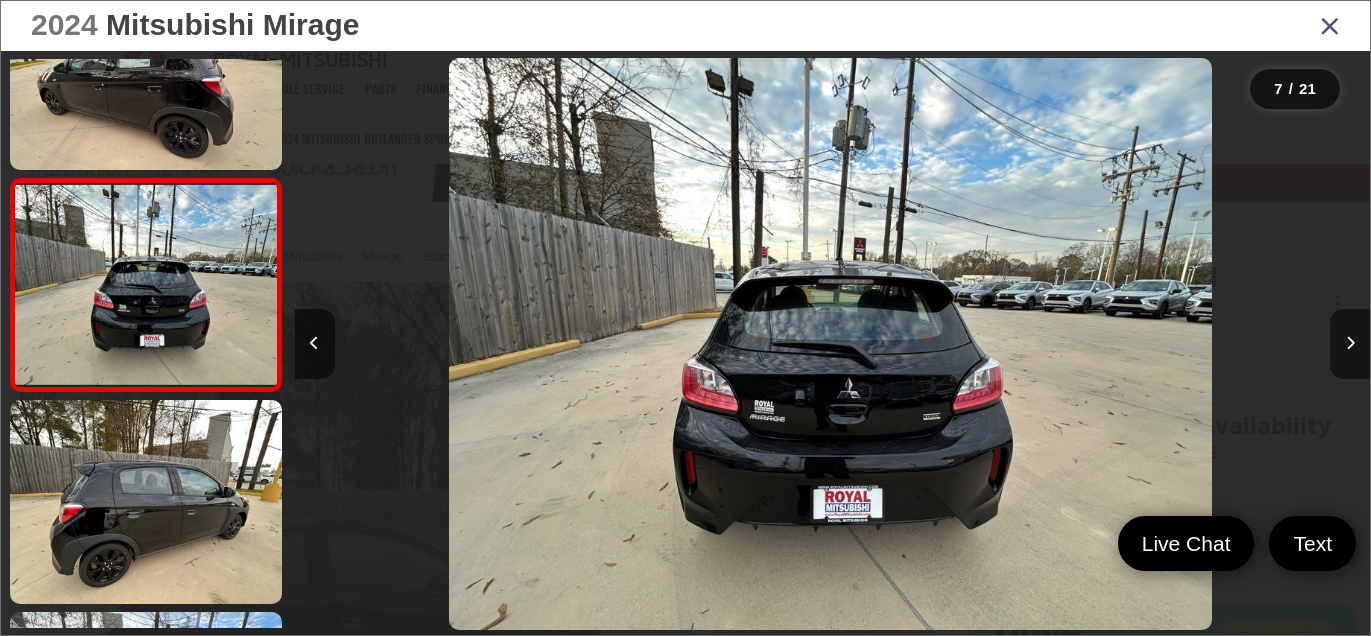 click at bounding box center [1350, 344] 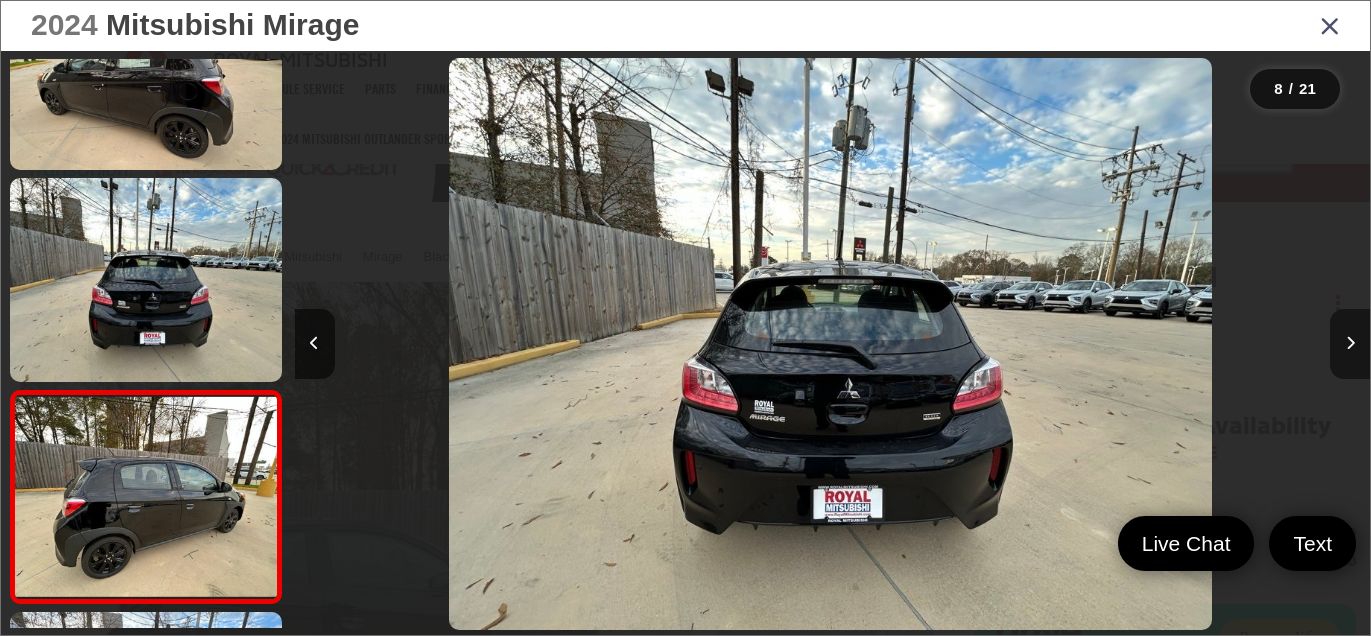 scroll, scrollTop: 0, scrollLeft: 6547, axis: horizontal 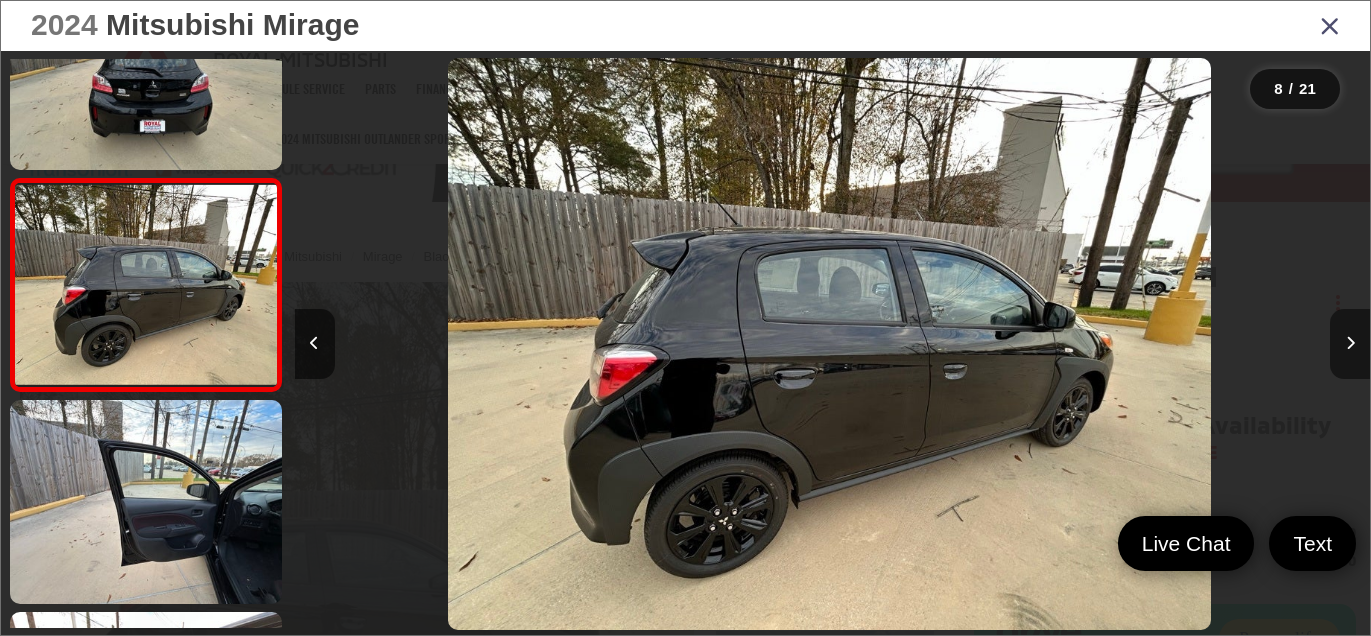click at bounding box center [1350, 344] 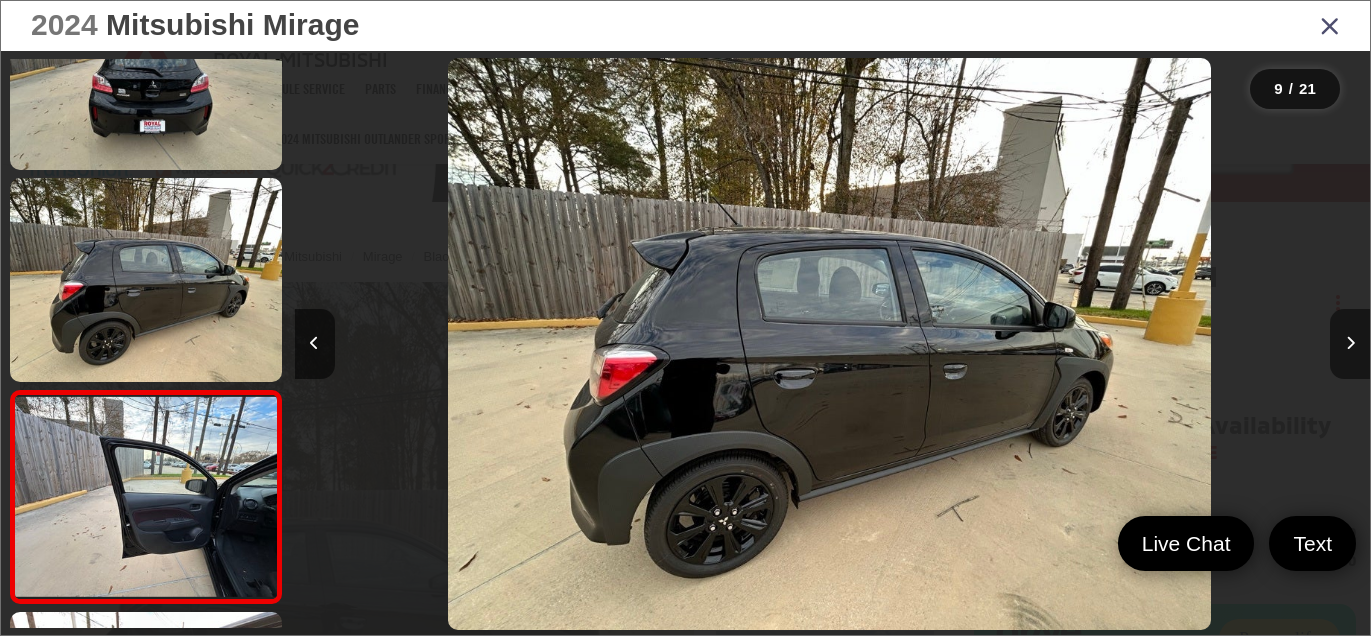 scroll, scrollTop: 0, scrollLeft: 7649, axis: horizontal 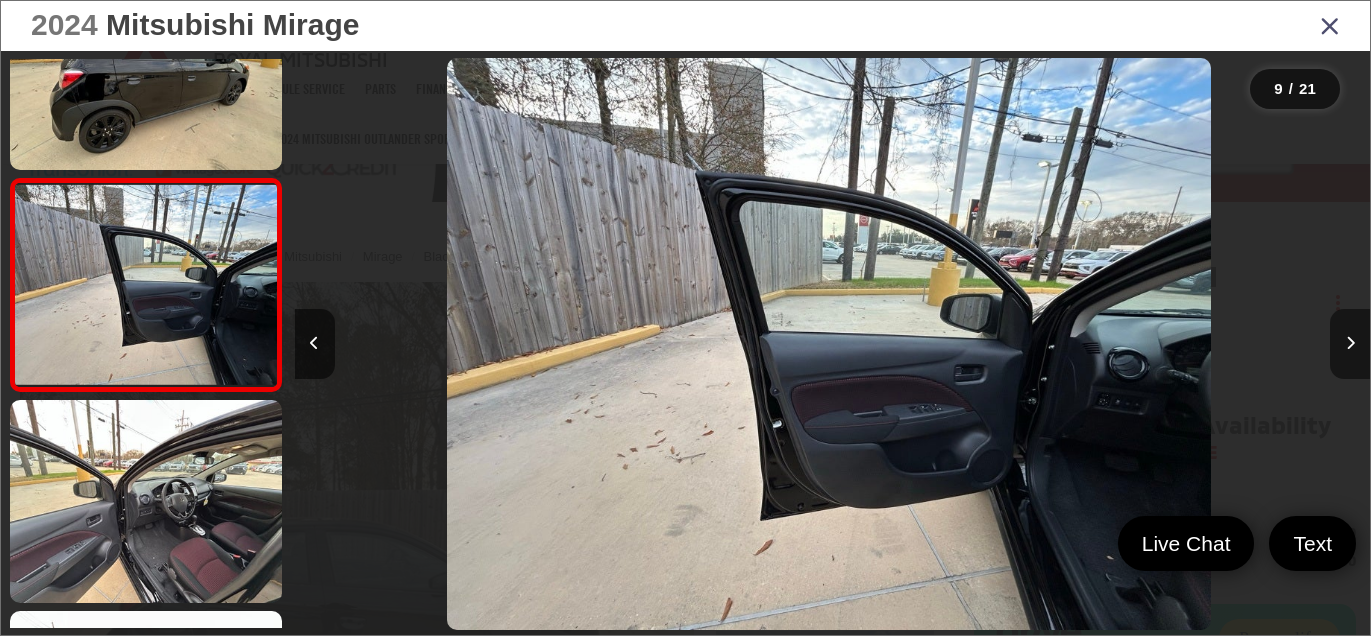 click at bounding box center (1350, 344) 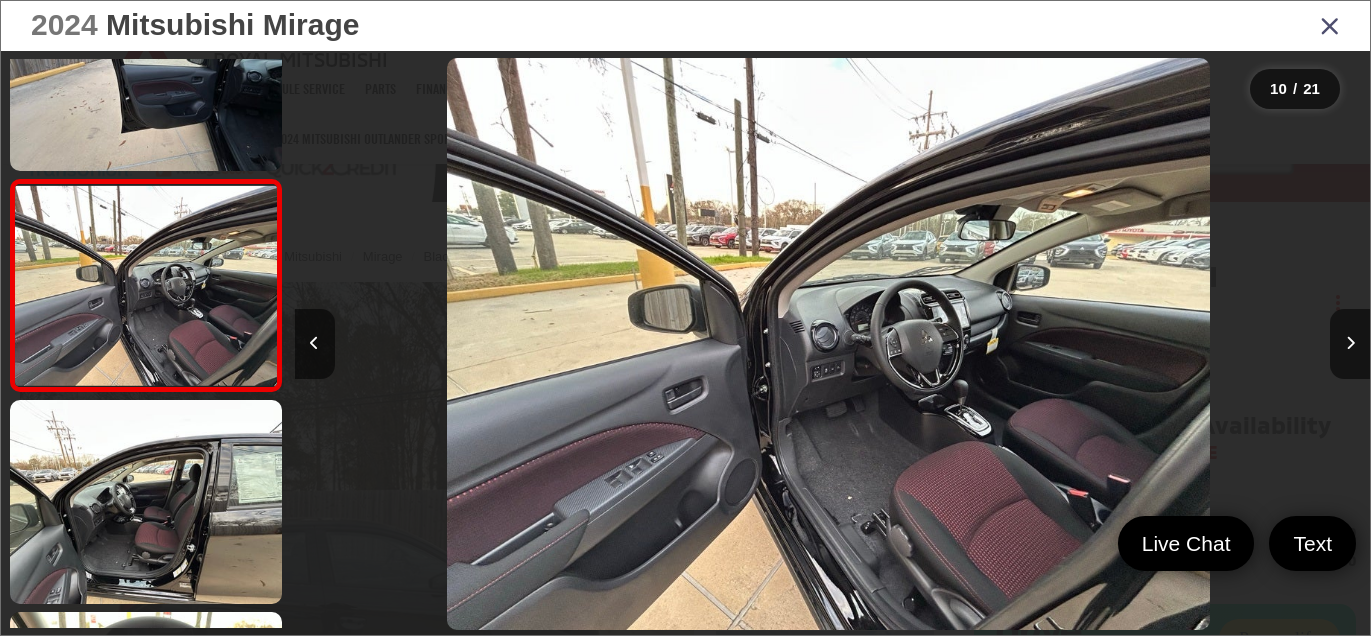 click on "2024   Mitsubishi Mirage" at bounding box center (685, 26) 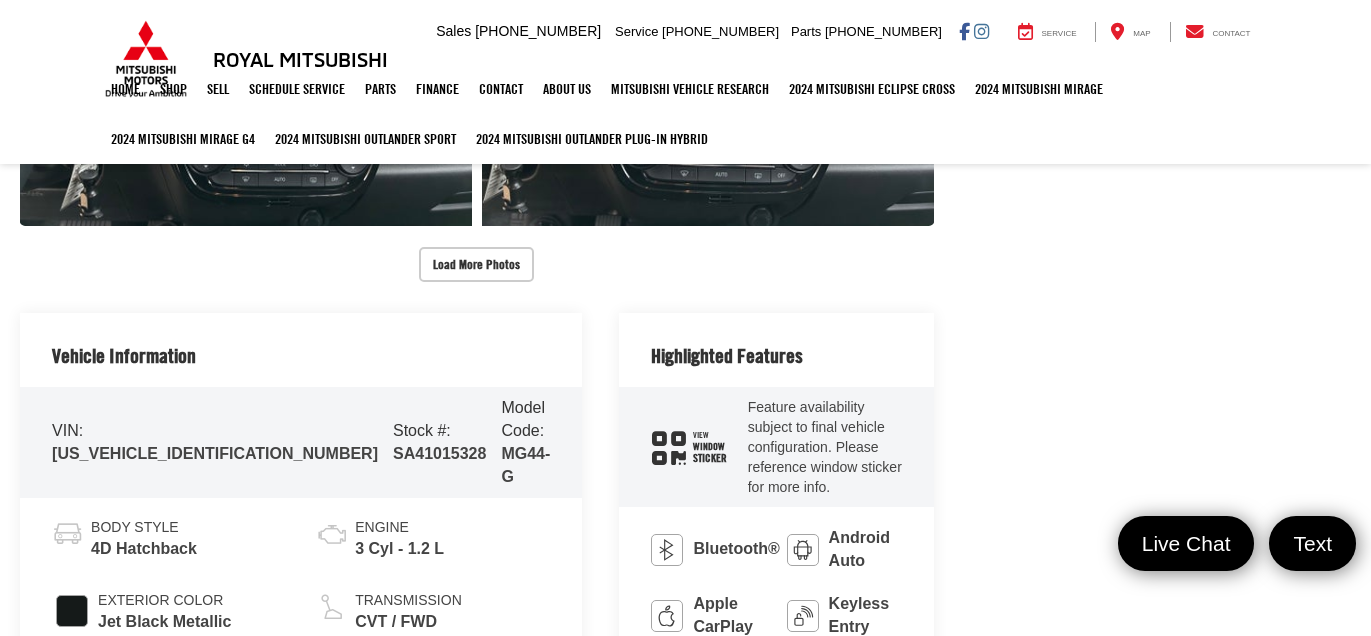 scroll, scrollTop: 2687, scrollLeft: 0, axis: vertical 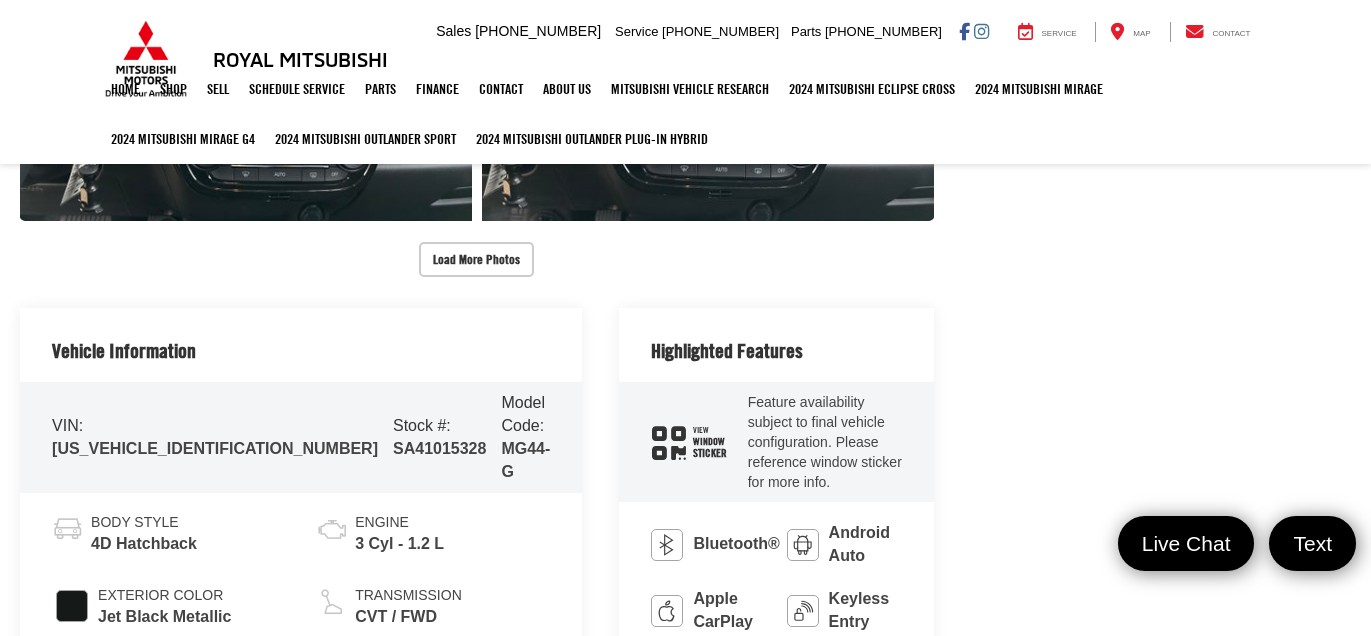 click on "View More Highlights..." at bounding box center (732, 763) 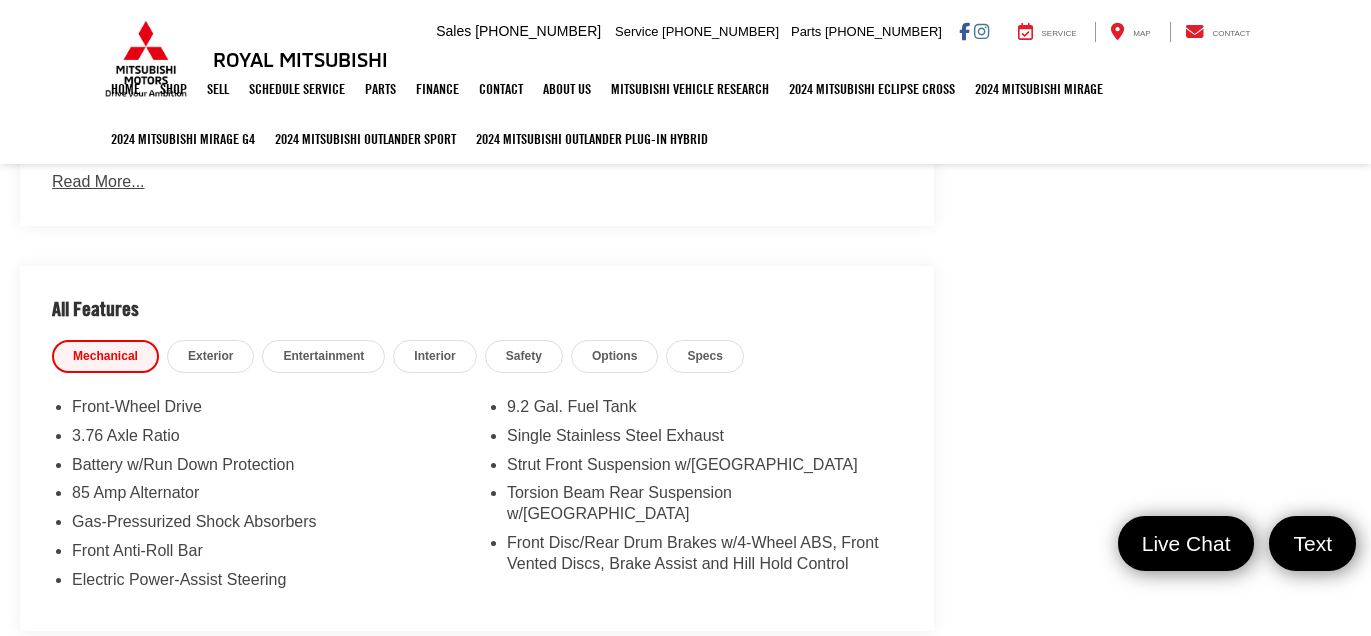 scroll, scrollTop: 3765, scrollLeft: 0, axis: vertical 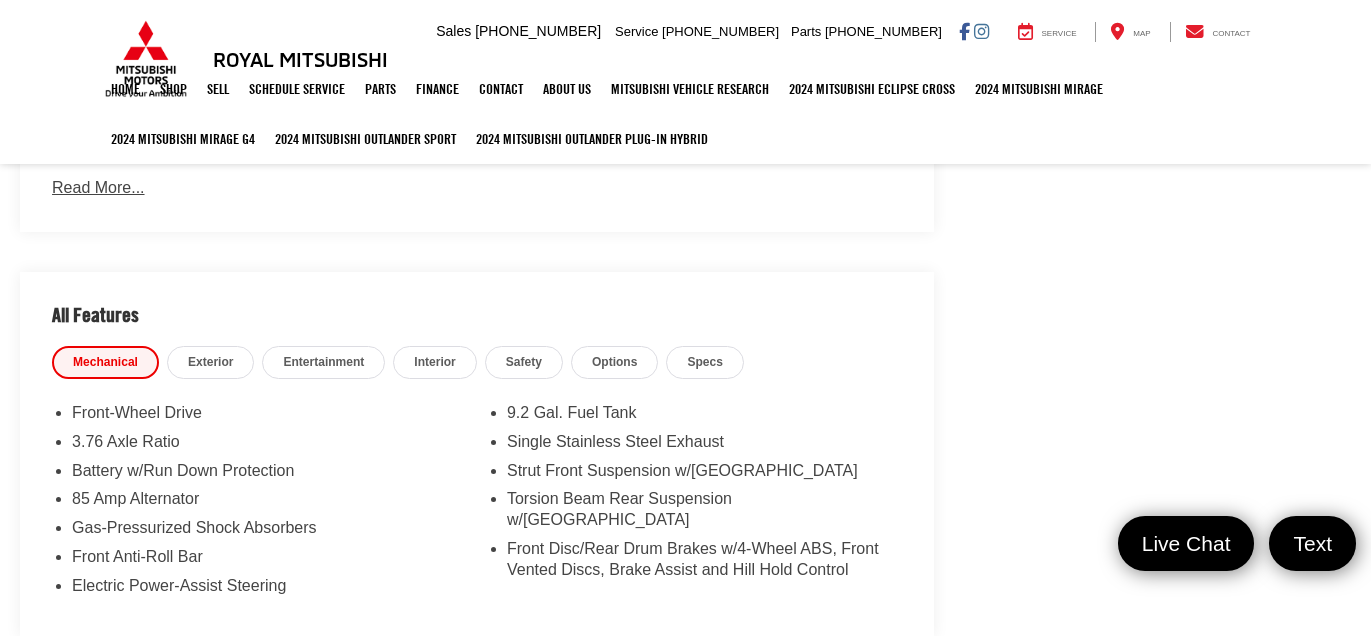 drag, startPoint x: 612, startPoint y: 529, endPoint x: 597, endPoint y: 480, distance: 51.24451 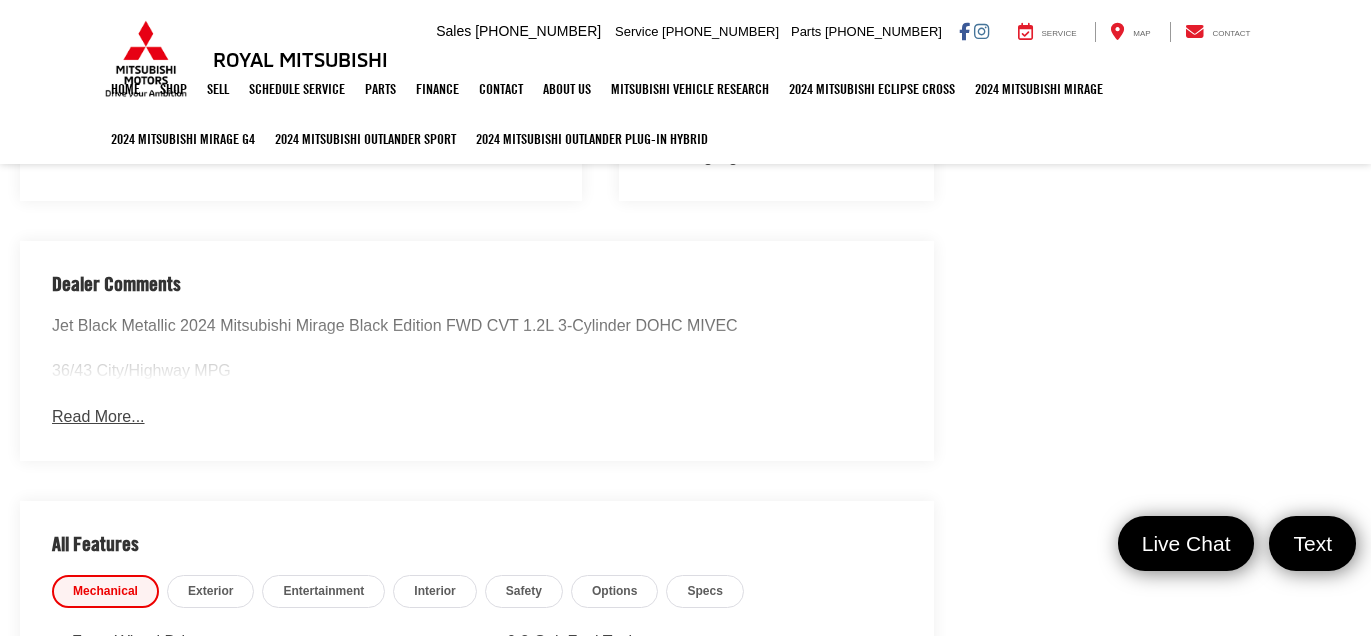 scroll, scrollTop: 3523, scrollLeft: 0, axis: vertical 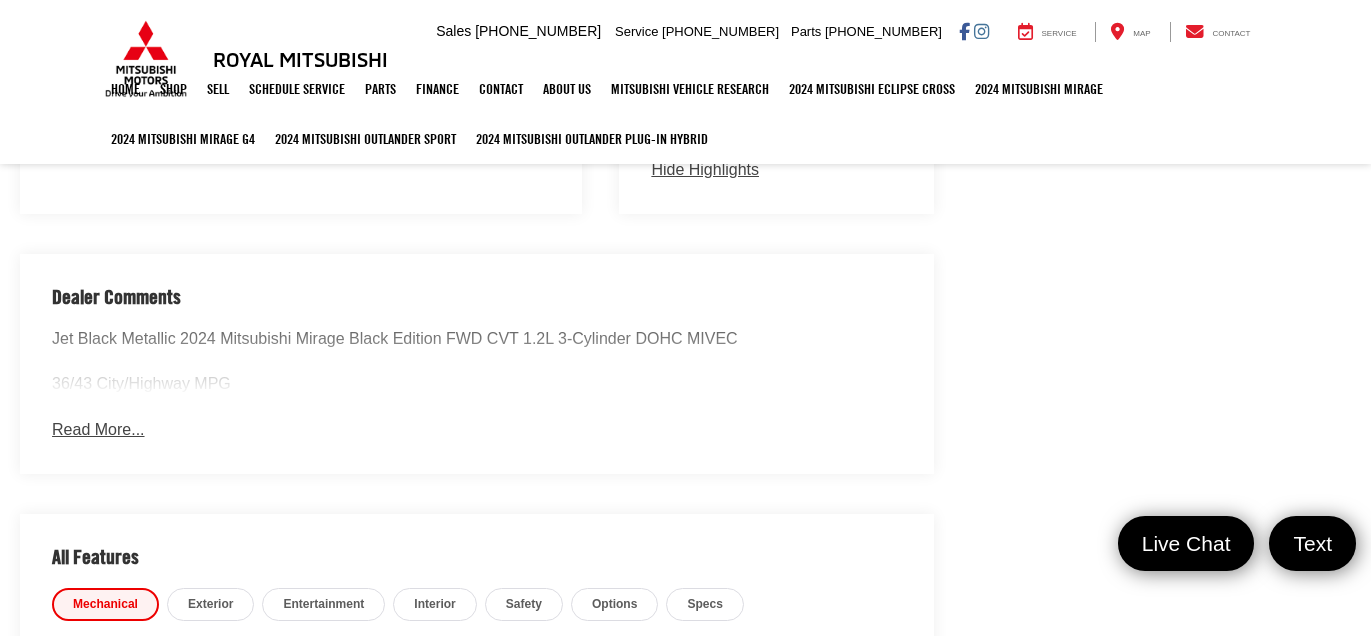 click on "Safety" at bounding box center (524, 604) 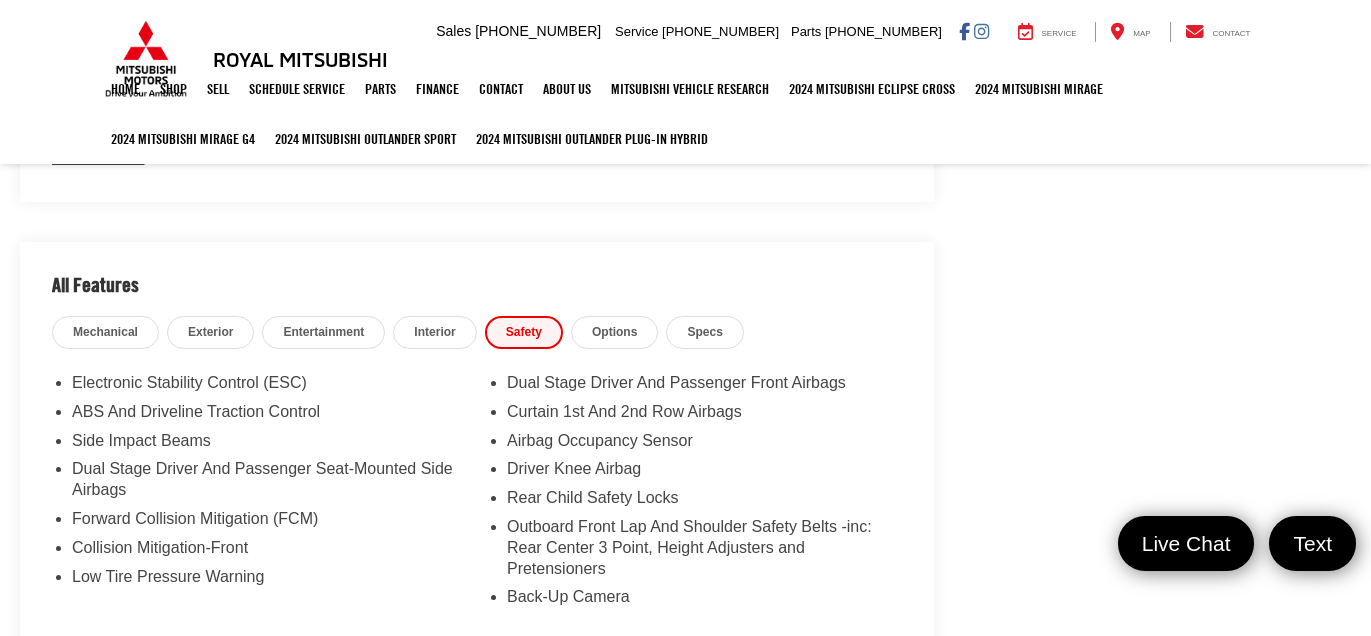 scroll, scrollTop: 3791, scrollLeft: 0, axis: vertical 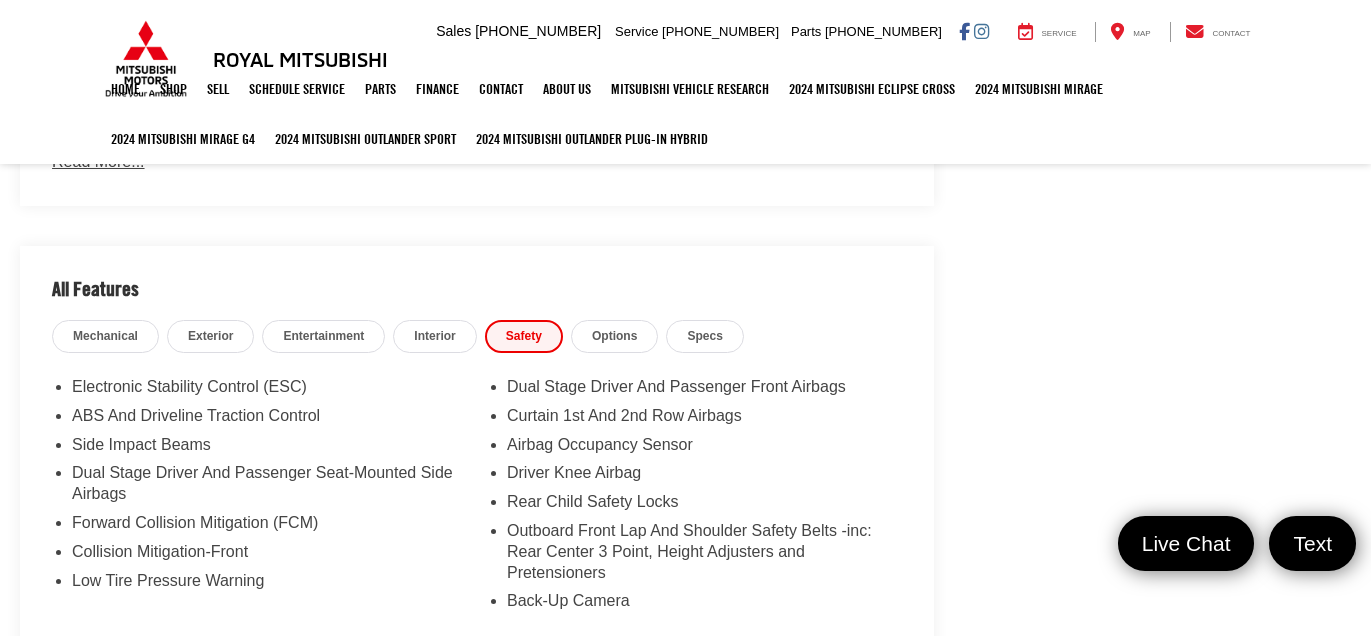 click on "Read More..." at bounding box center [98, 902] 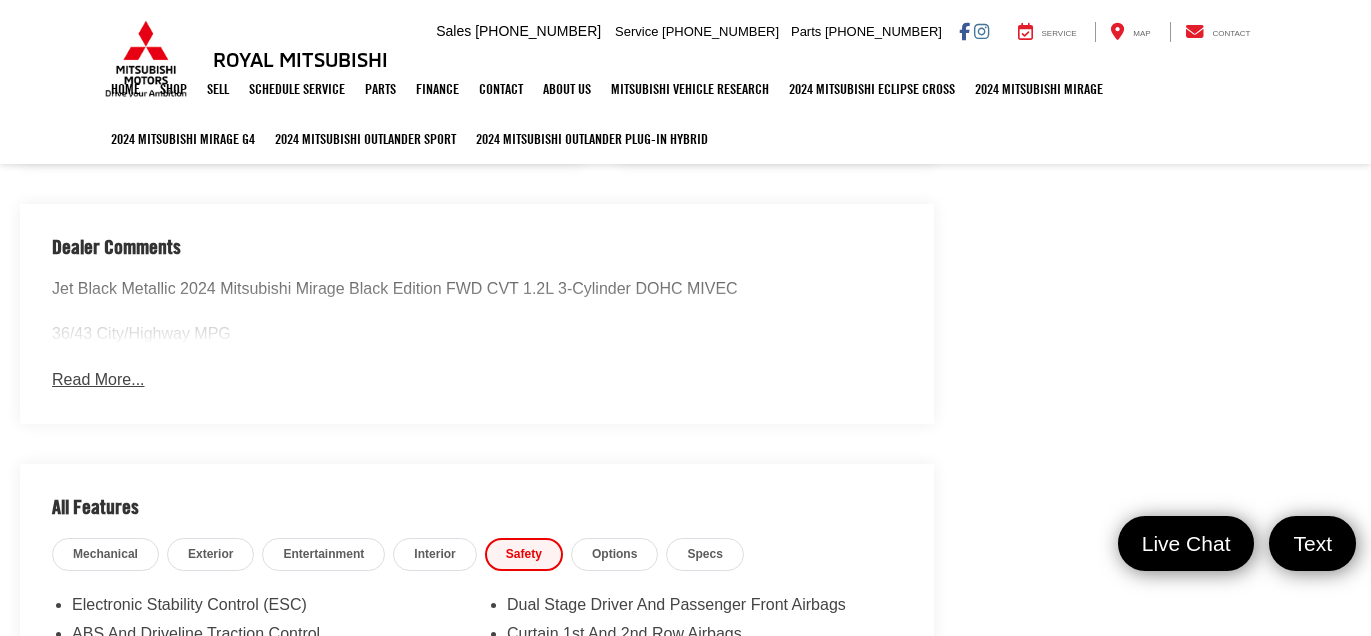 scroll, scrollTop: 3568, scrollLeft: 0, axis: vertical 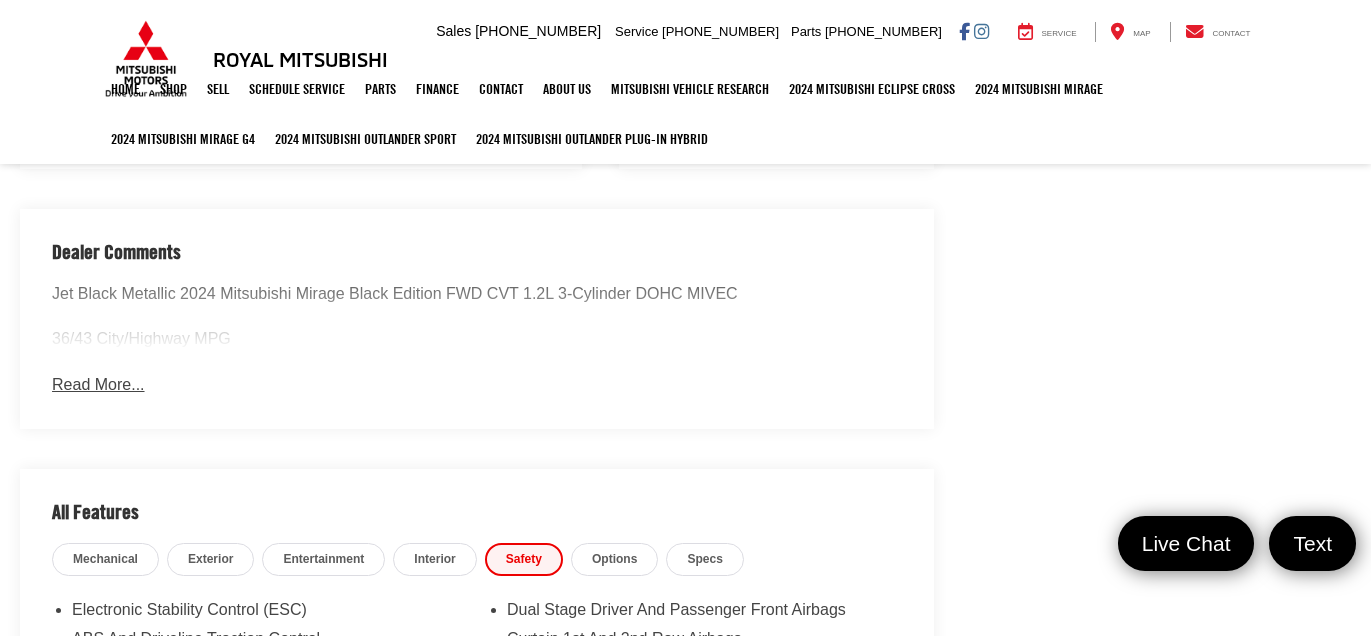 click on "Options" at bounding box center [614, 559] 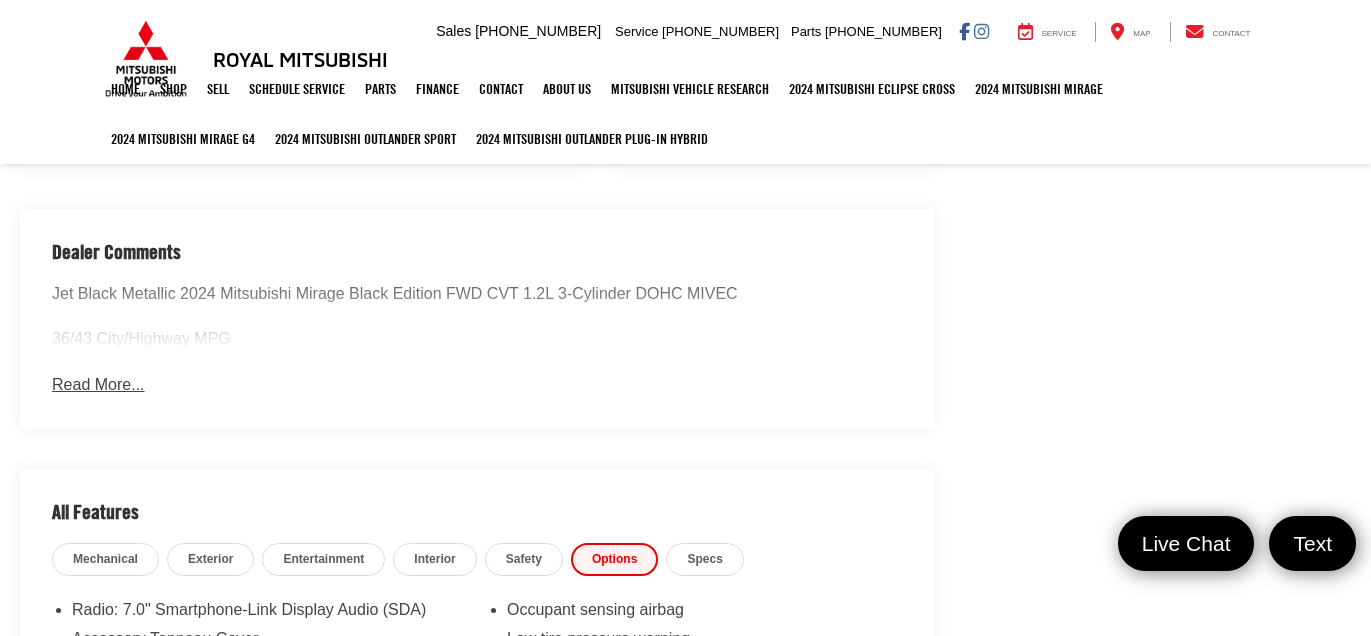 click on "Options" at bounding box center [615, 559] 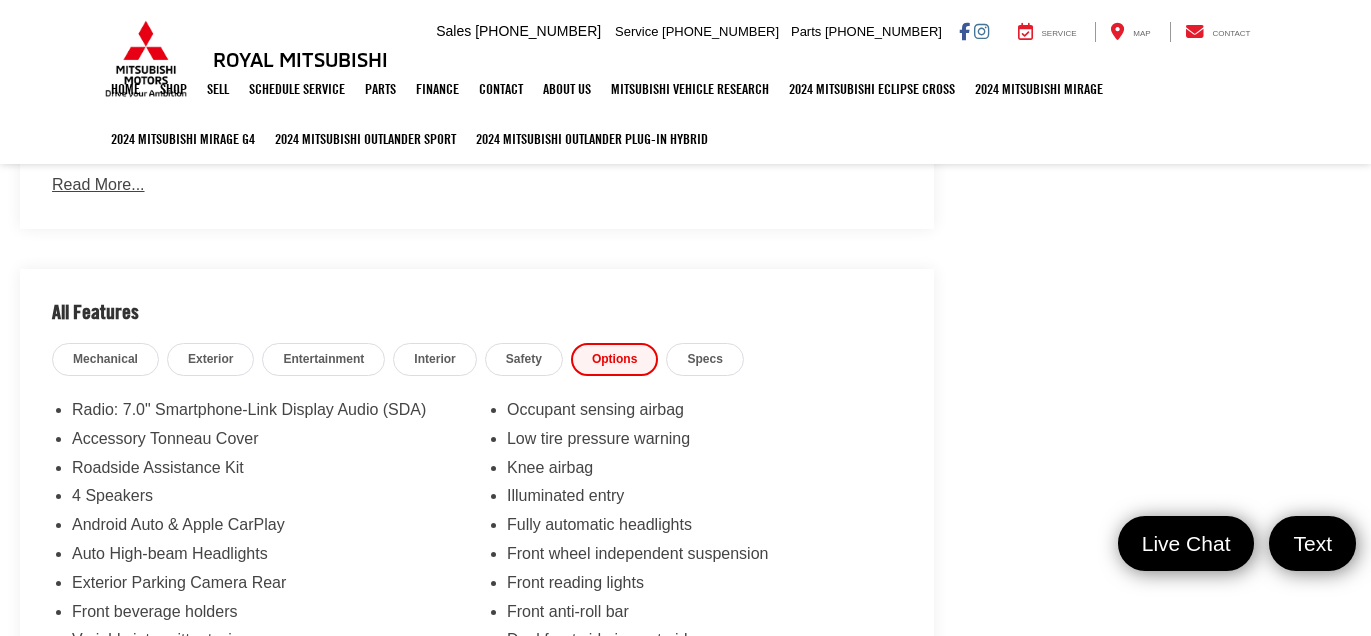scroll, scrollTop: 3770, scrollLeft: 0, axis: vertical 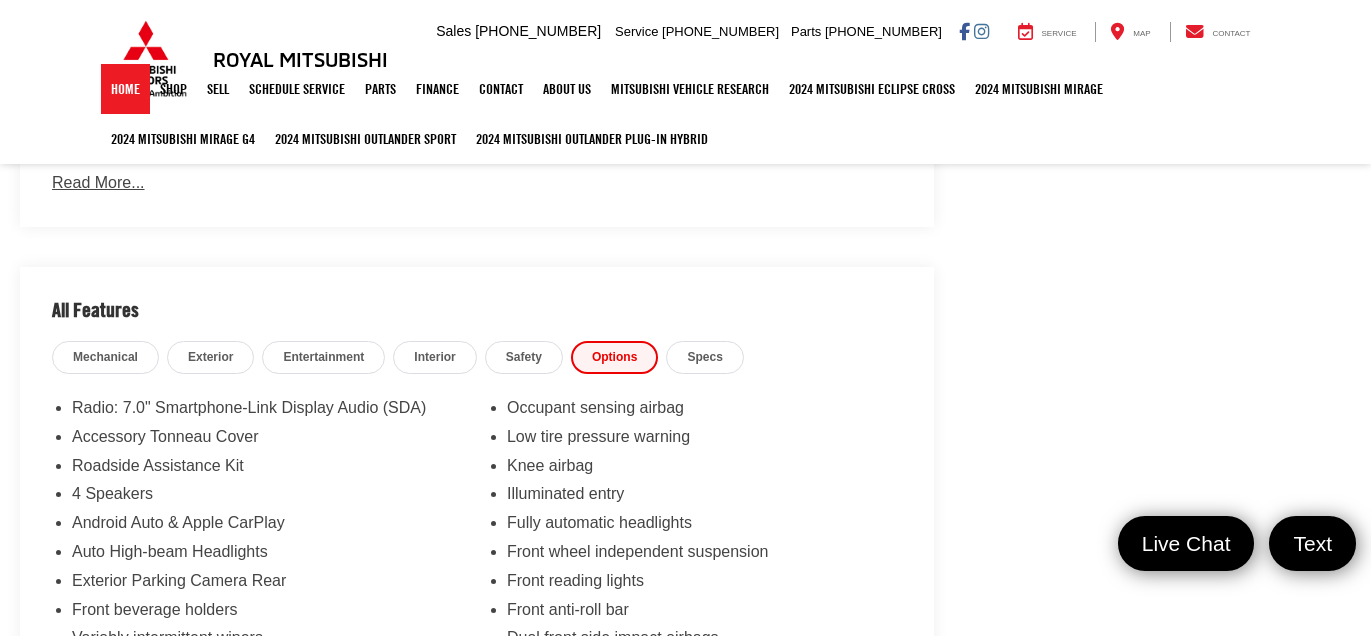 click on "Home" at bounding box center [125, 89] 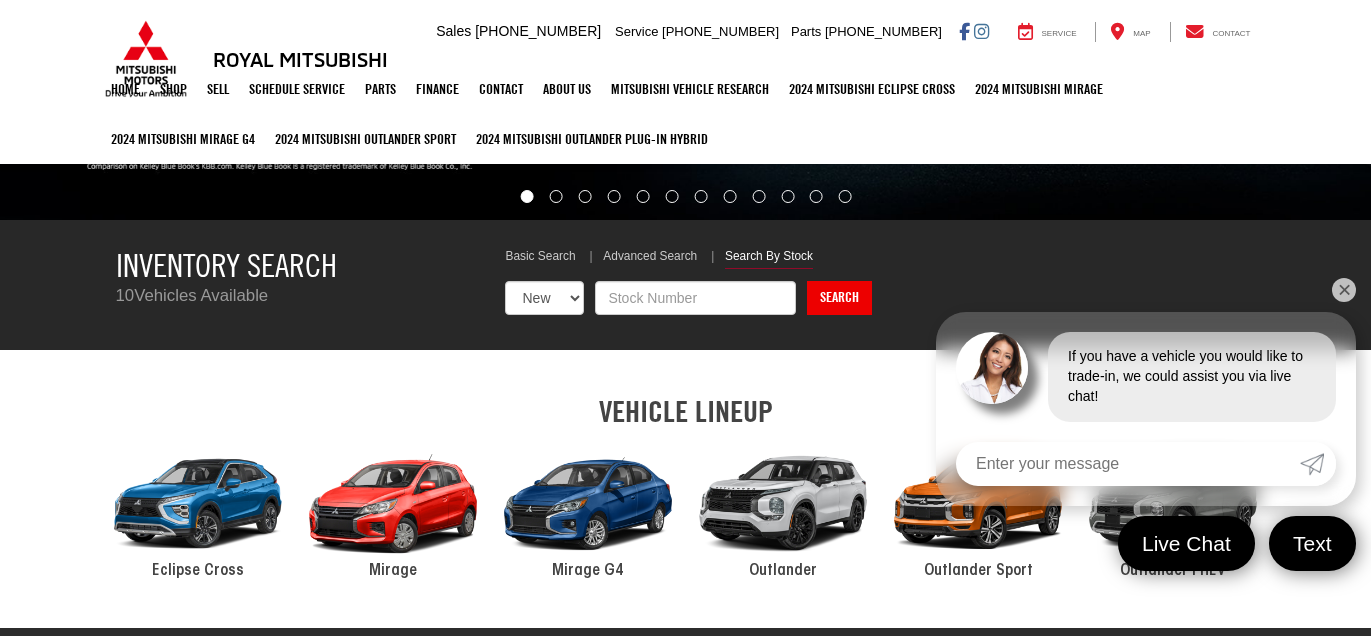 scroll, scrollTop: 524, scrollLeft: 0, axis: vertical 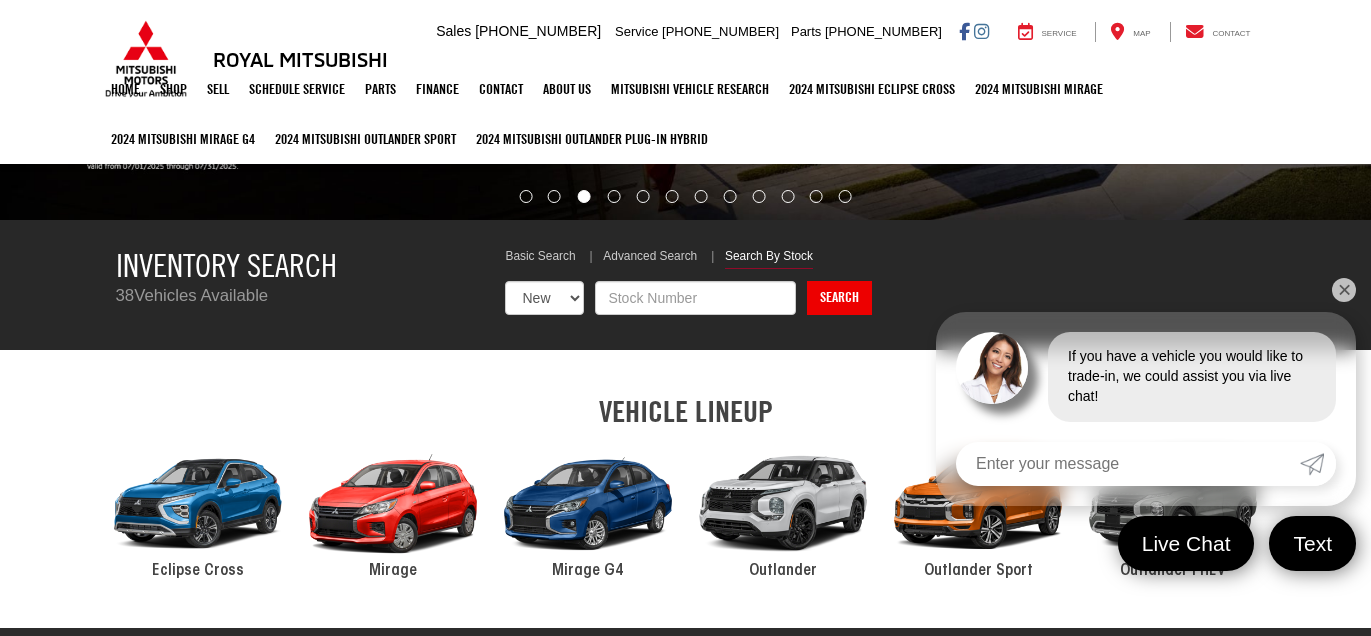 click on "Search By Stock" at bounding box center (769, 258) 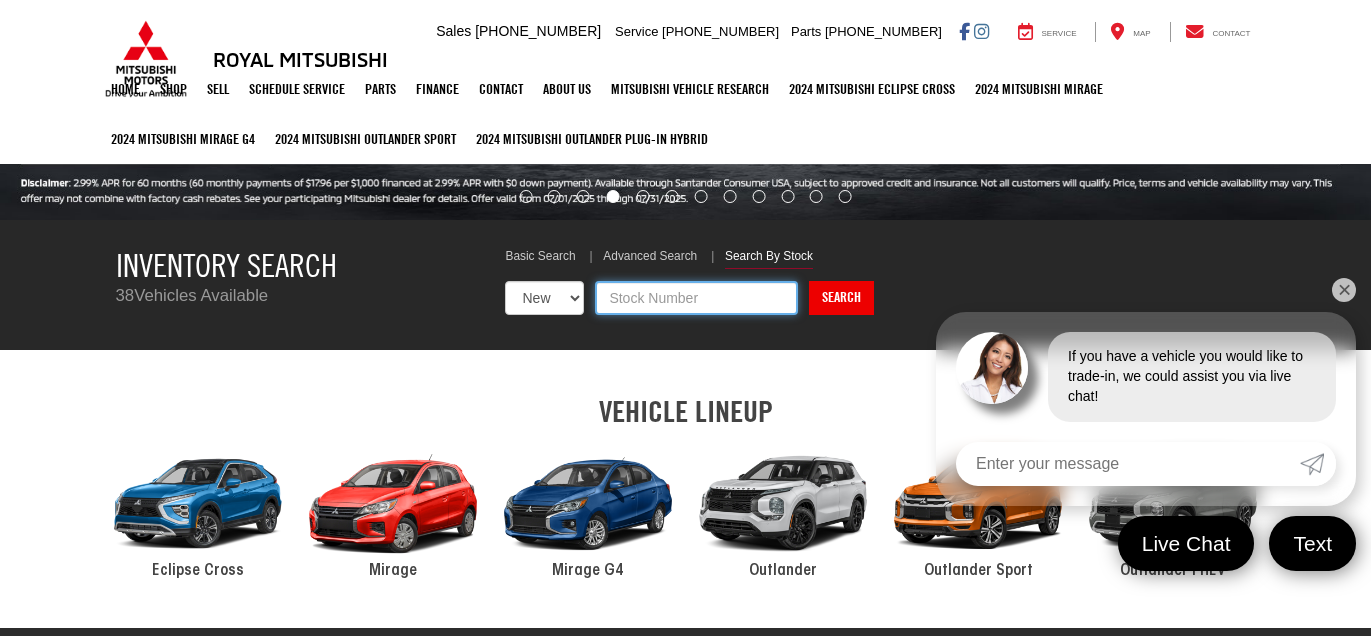 click at bounding box center (696, 298) 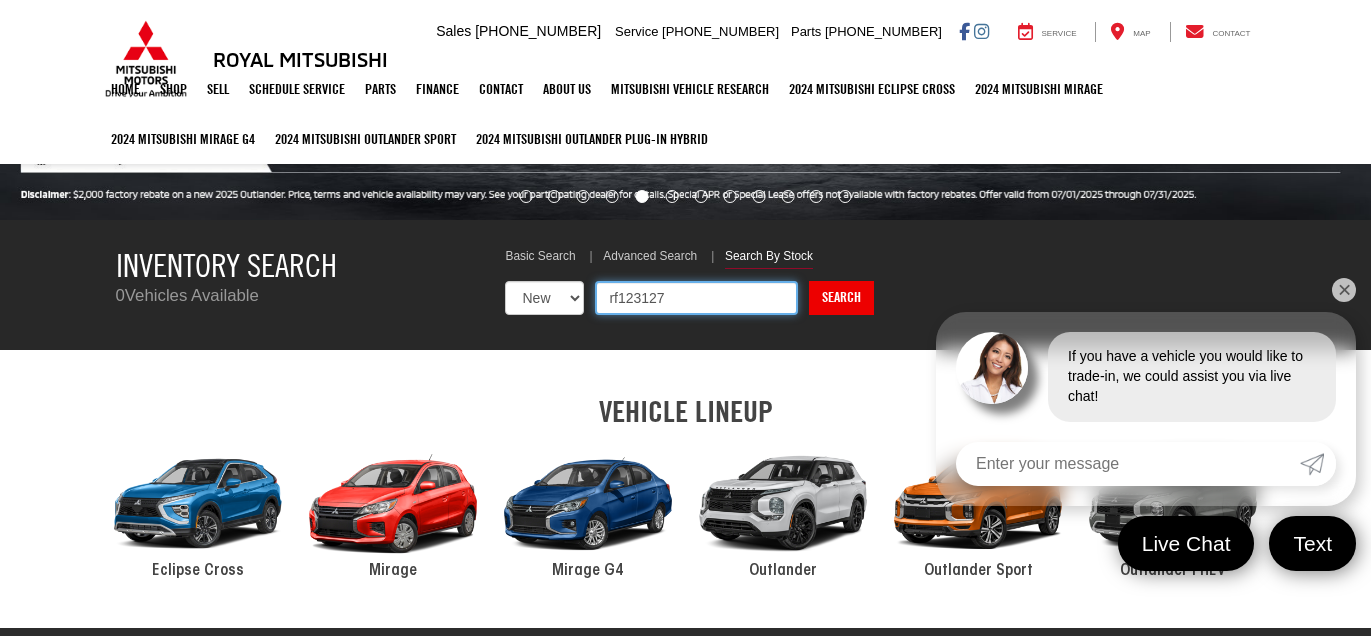 type on "rf123127" 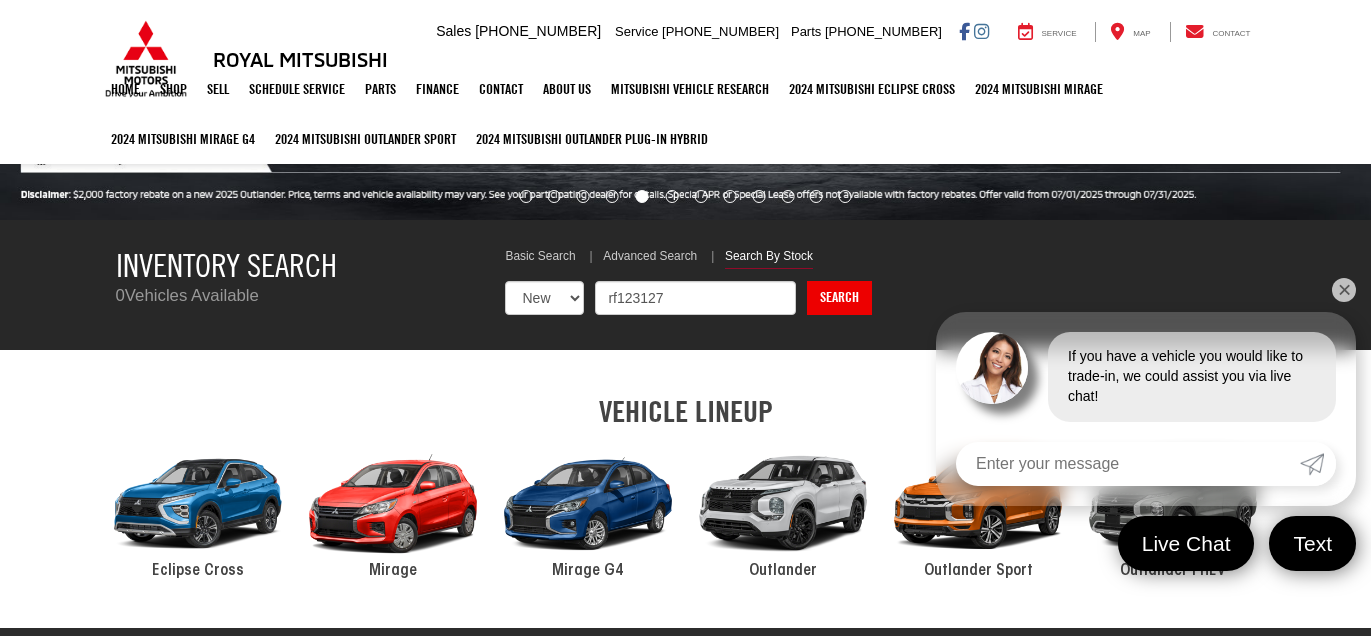 click on "Filter Your Search
Basic Search
Advanced Search
Search By Stock
Basic
Advanced
By Stock
New
Used Certified
Any Year
Any Make
Any Model
Search
New
Used Certified
Any Year
Any Make
Any Model
Any Body Style
Any Price
Search
New
Used
rf123127
Search" at bounding box center (880, 285) 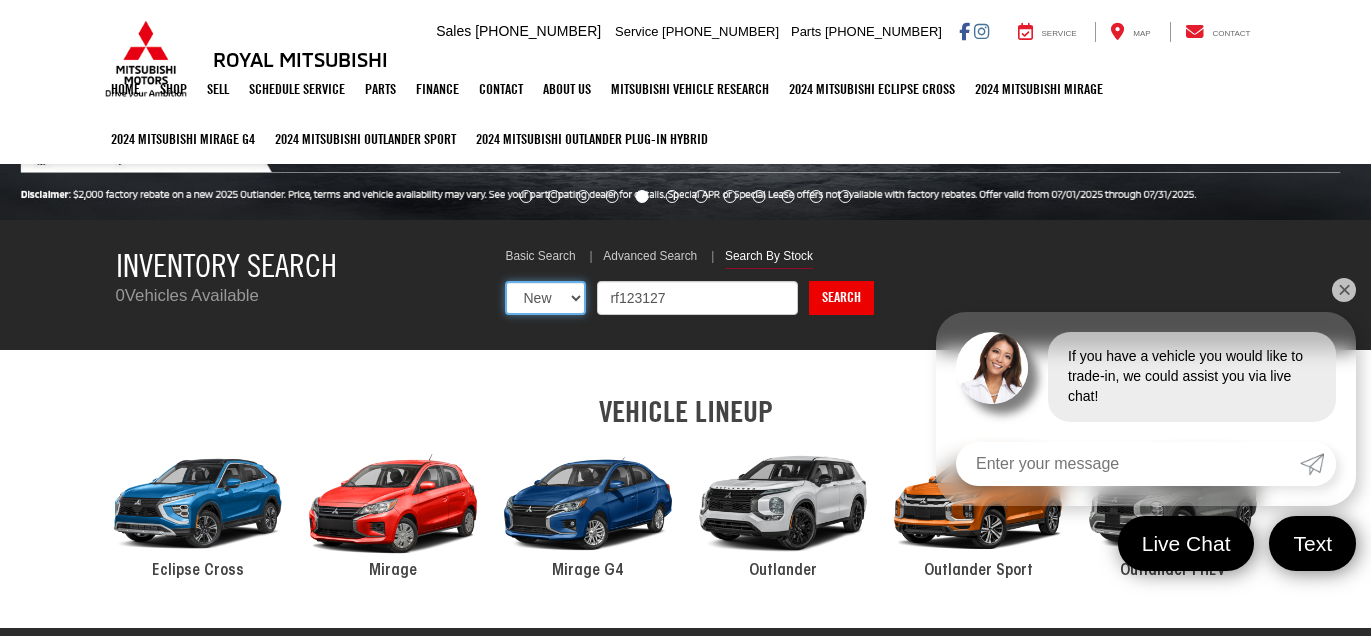click on "New
Used" at bounding box center [545, 298] 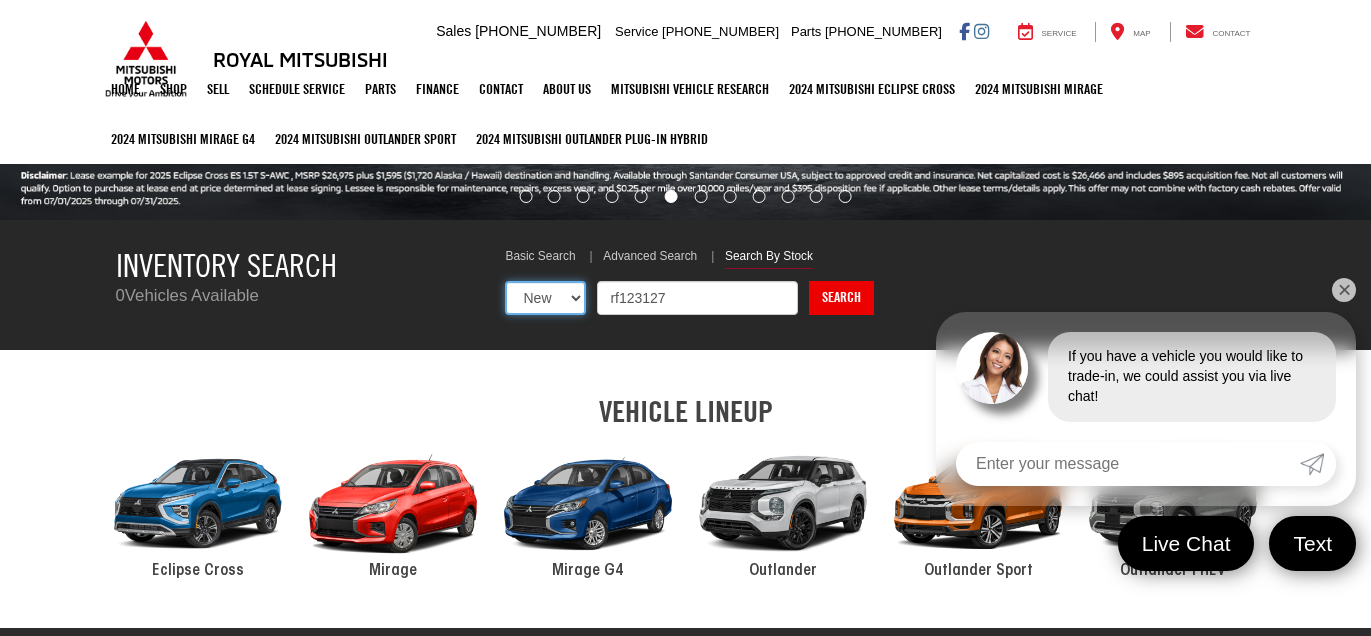 select on "Type:U" 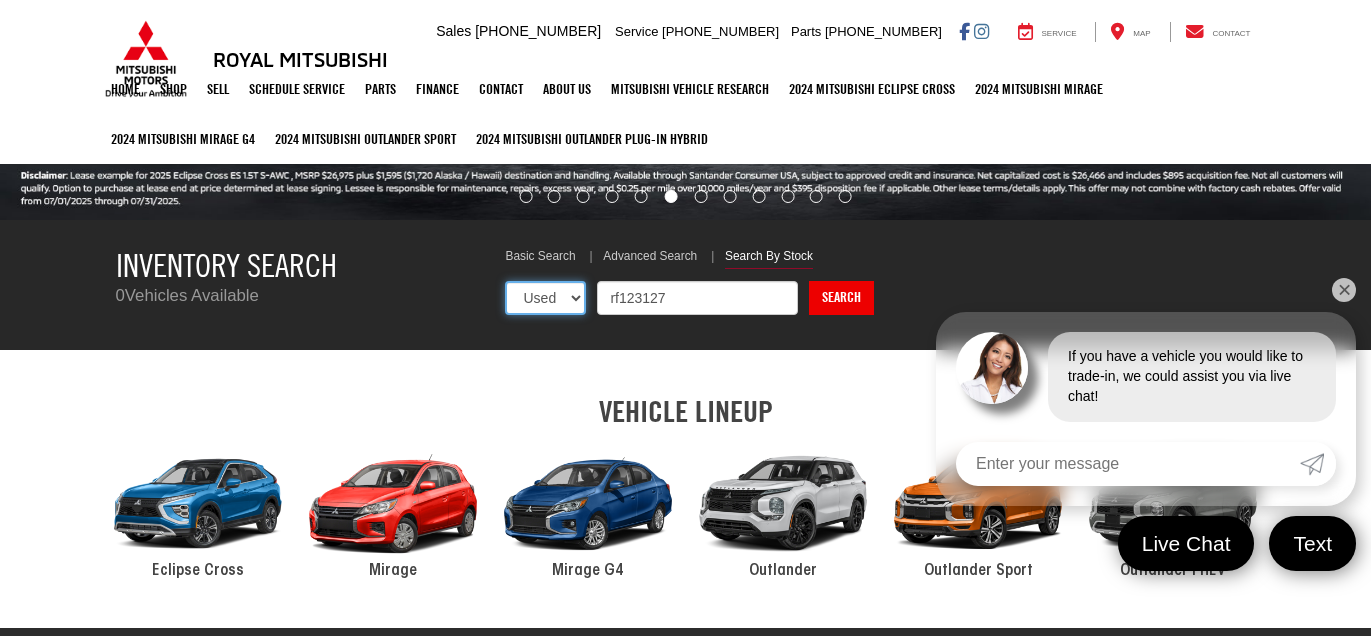 click on "New
Used" at bounding box center (545, 298) 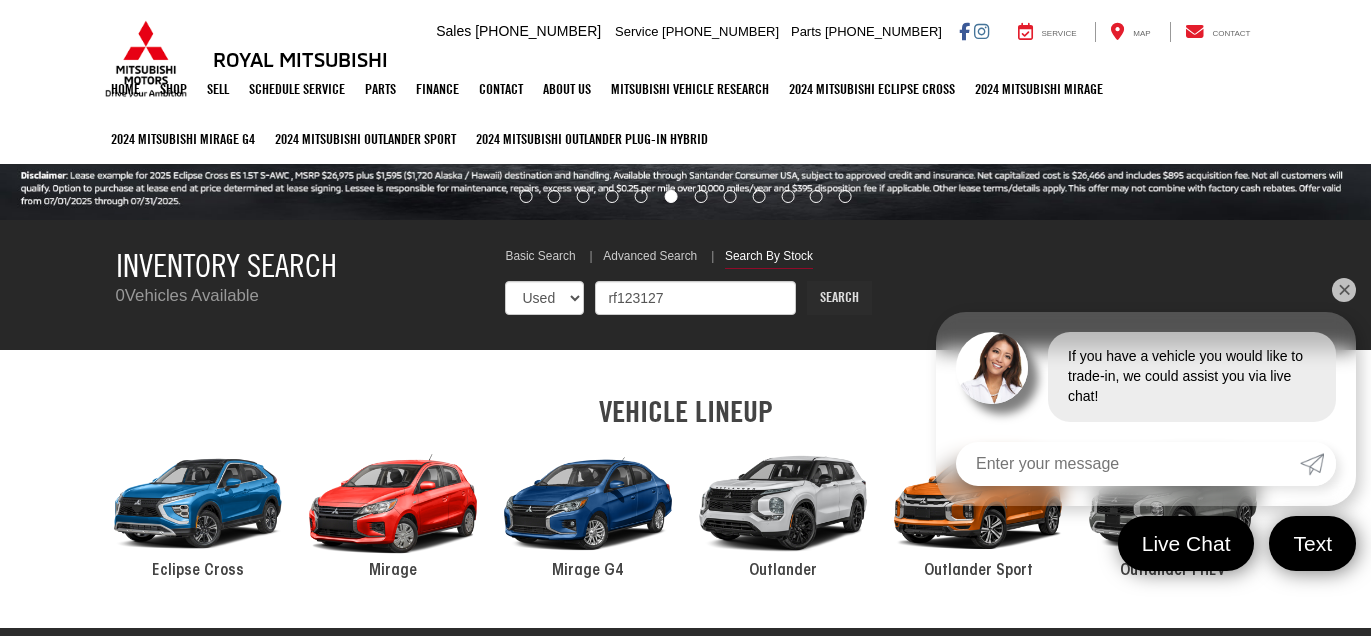 click on "Search" at bounding box center (839, 298) 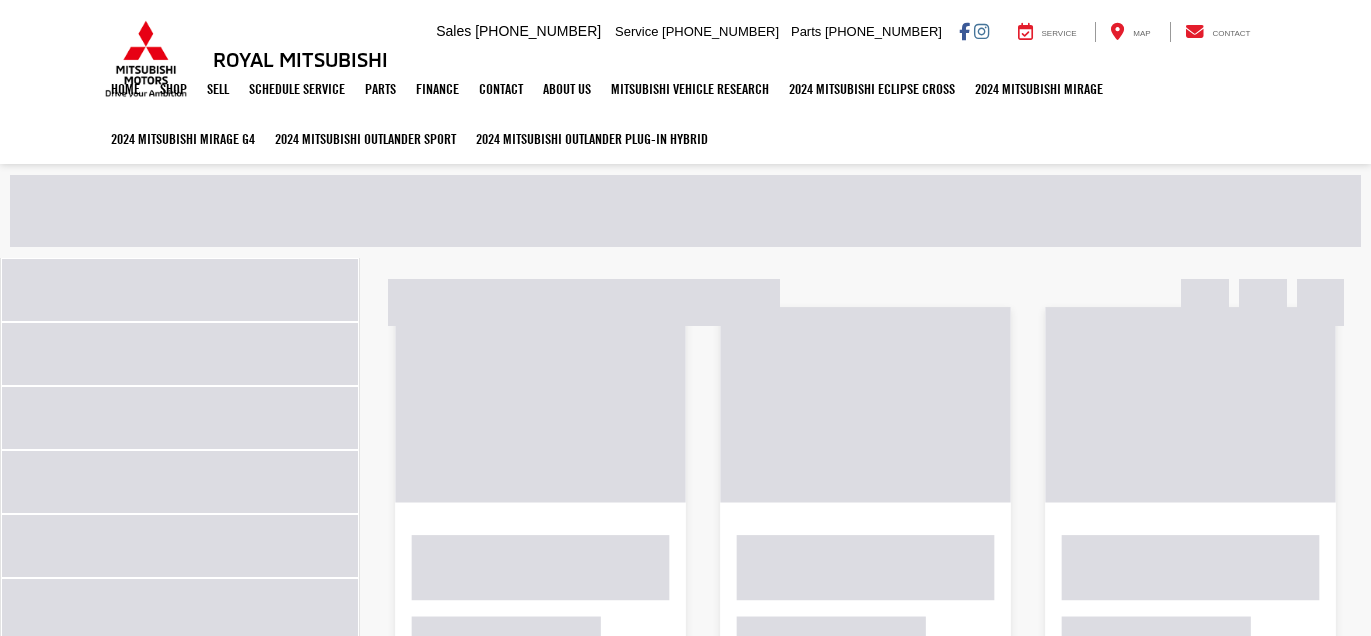 scroll, scrollTop: 0, scrollLeft: 0, axis: both 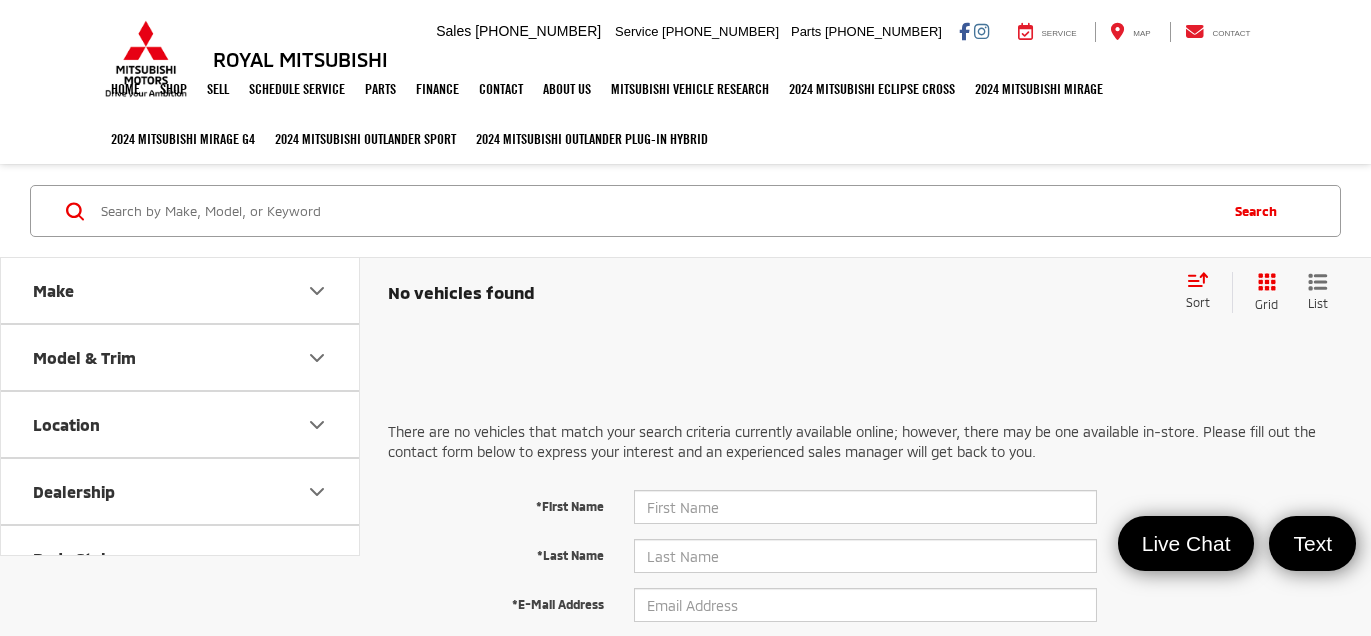 click at bounding box center [657, 211] 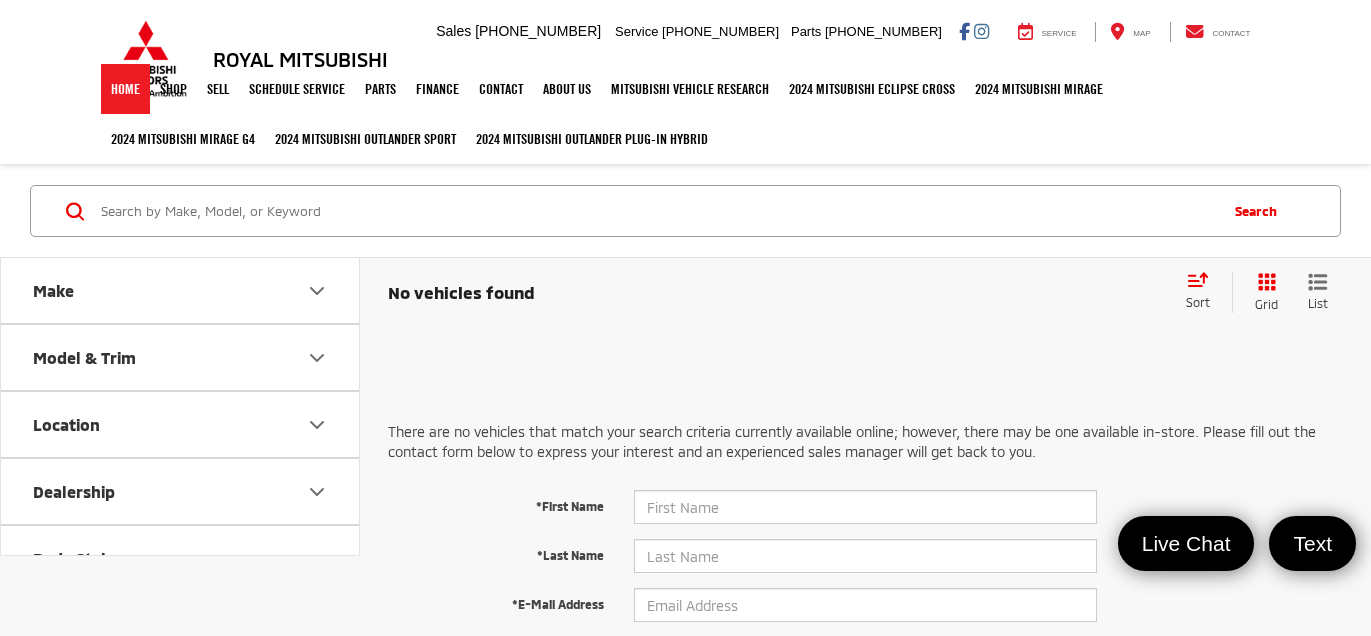 click on "Home" at bounding box center [125, 89] 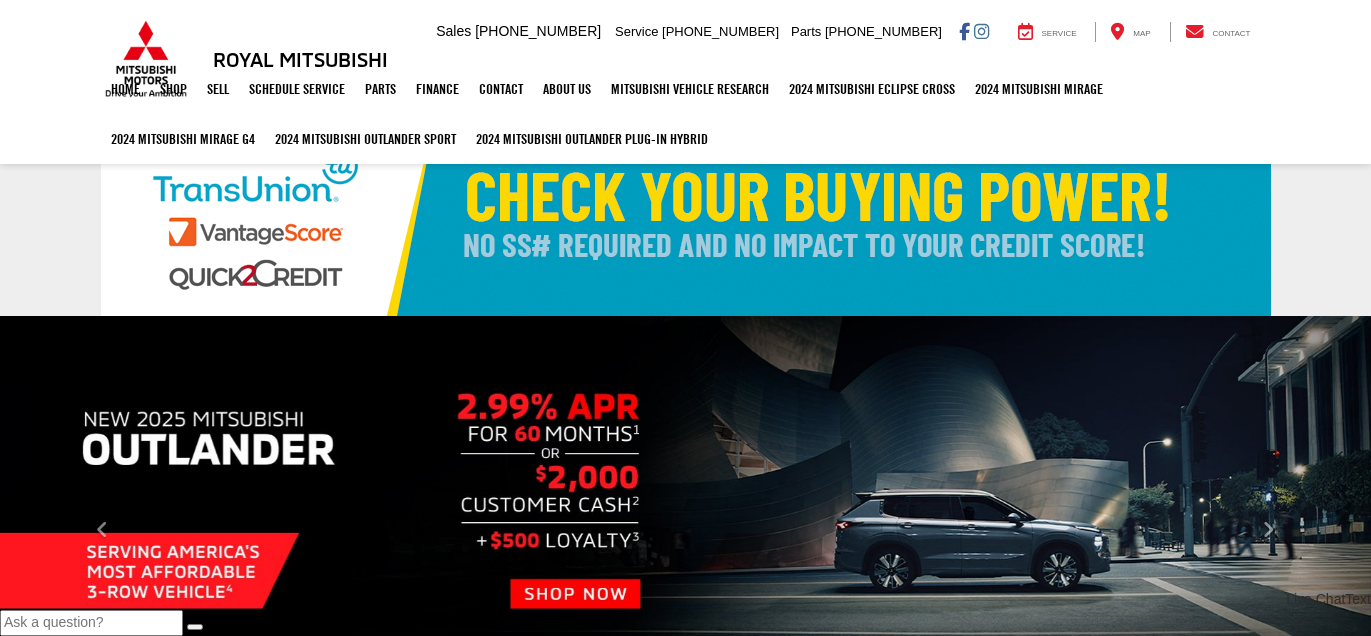 scroll, scrollTop: 0, scrollLeft: 0, axis: both 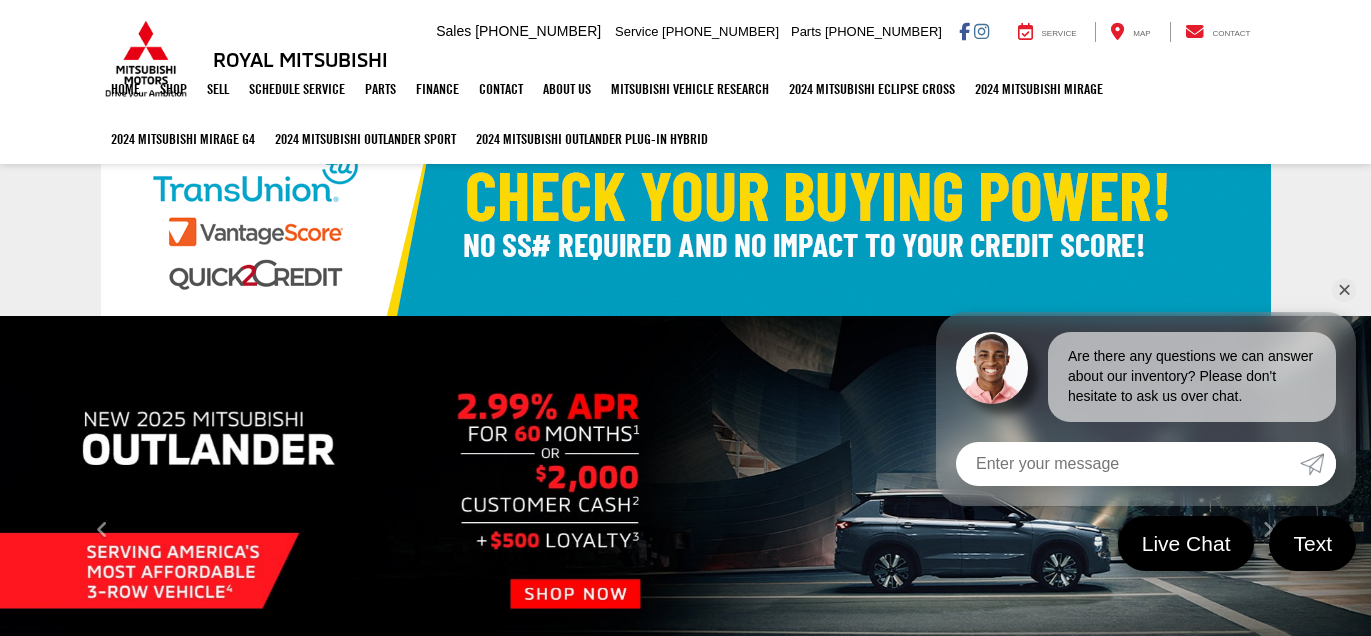 click on "✕" at bounding box center (1344, 290) 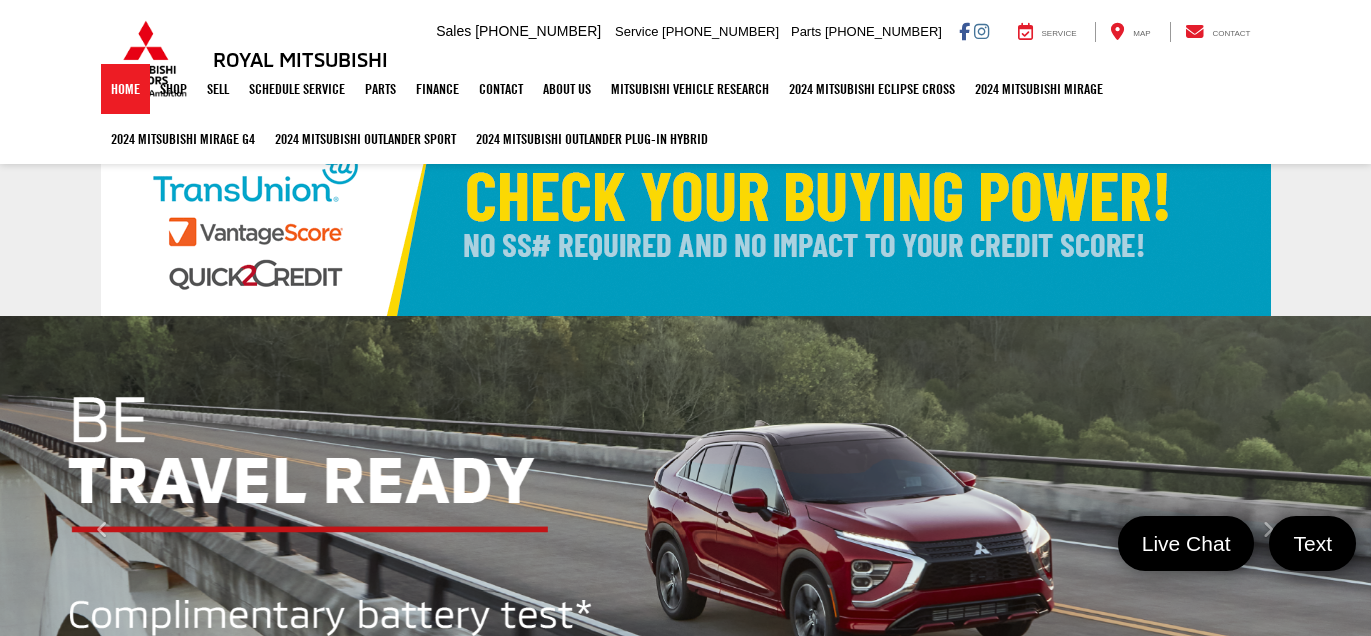 click on "Home" at bounding box center [125, 89] 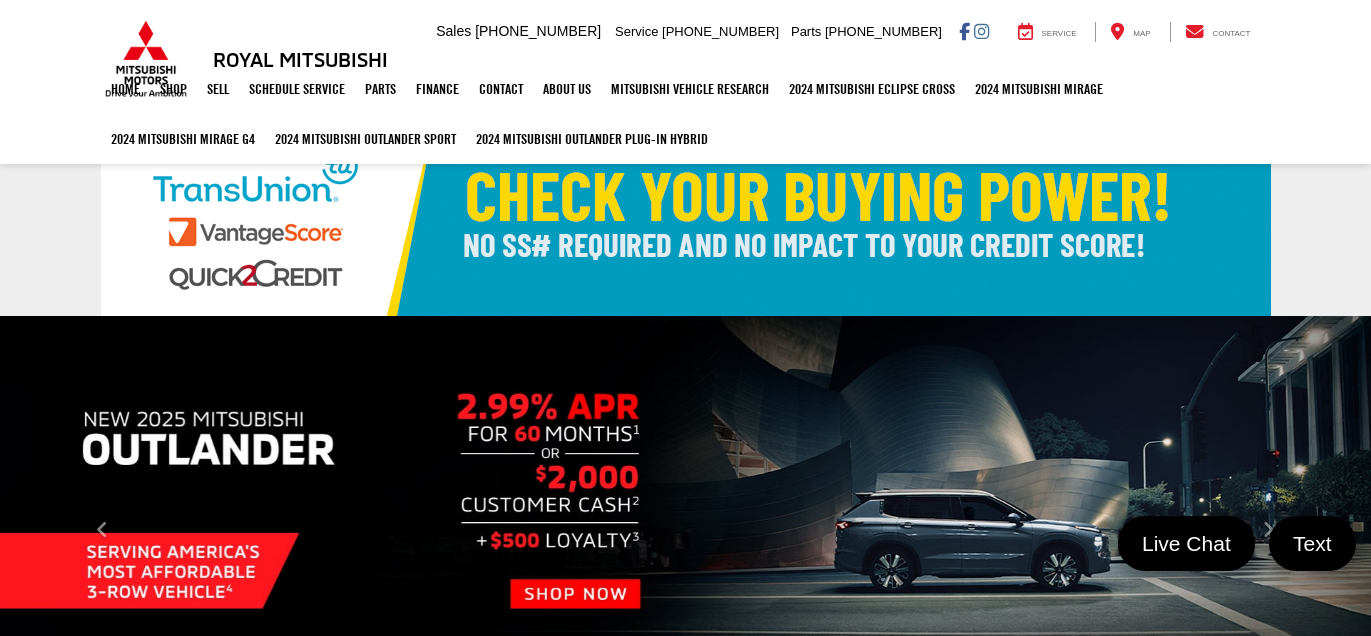 click on "Search By Stock" at bounding box center (769, 782) 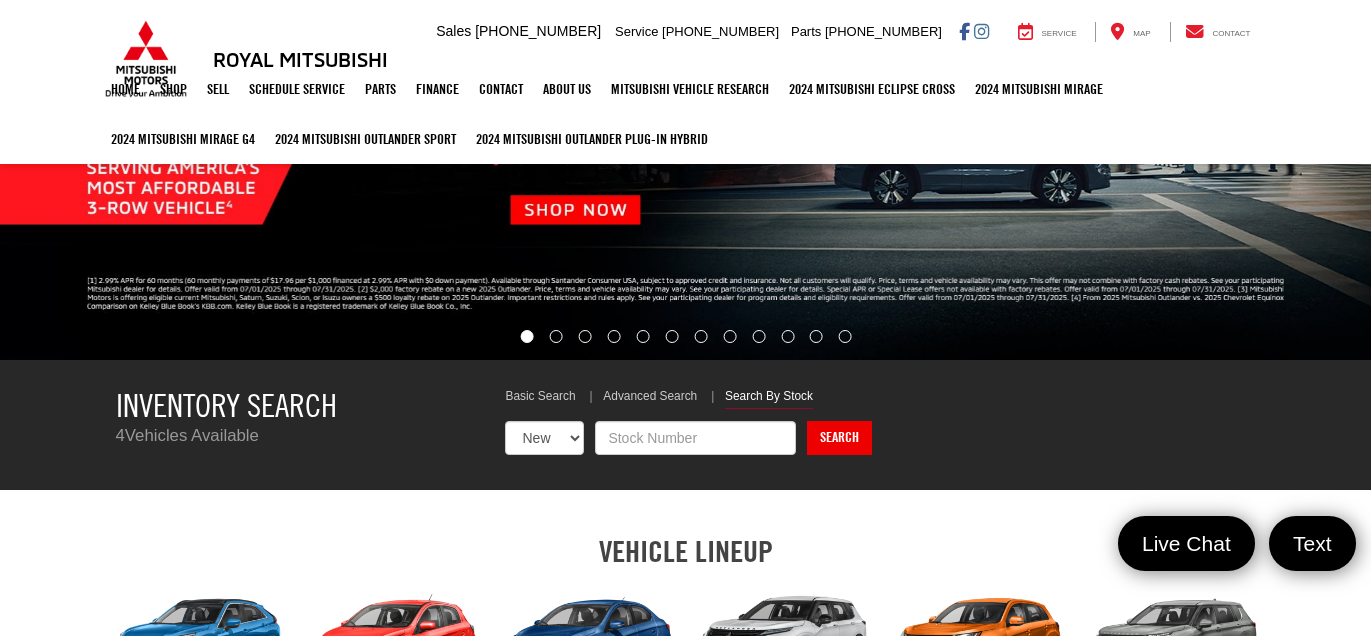 scroll, scrollTop: 384, scrollLeft: 0, axis: vertical 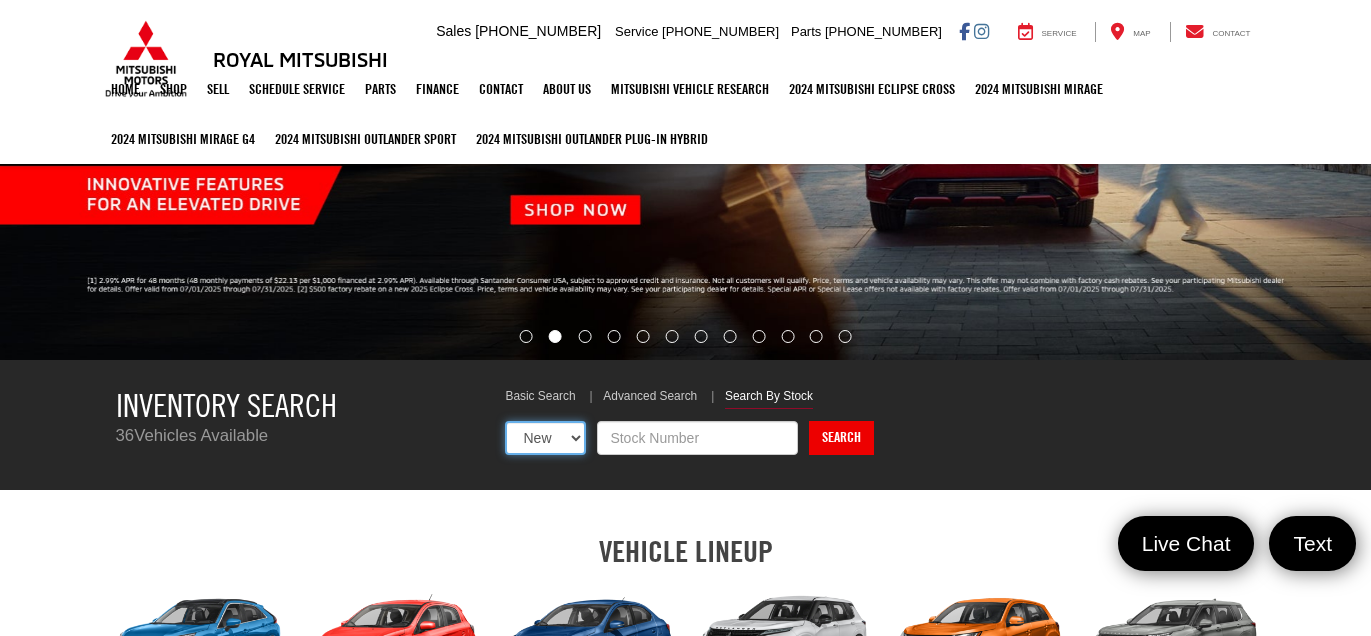 click on "New
Used" at bounding box center (545, 438) 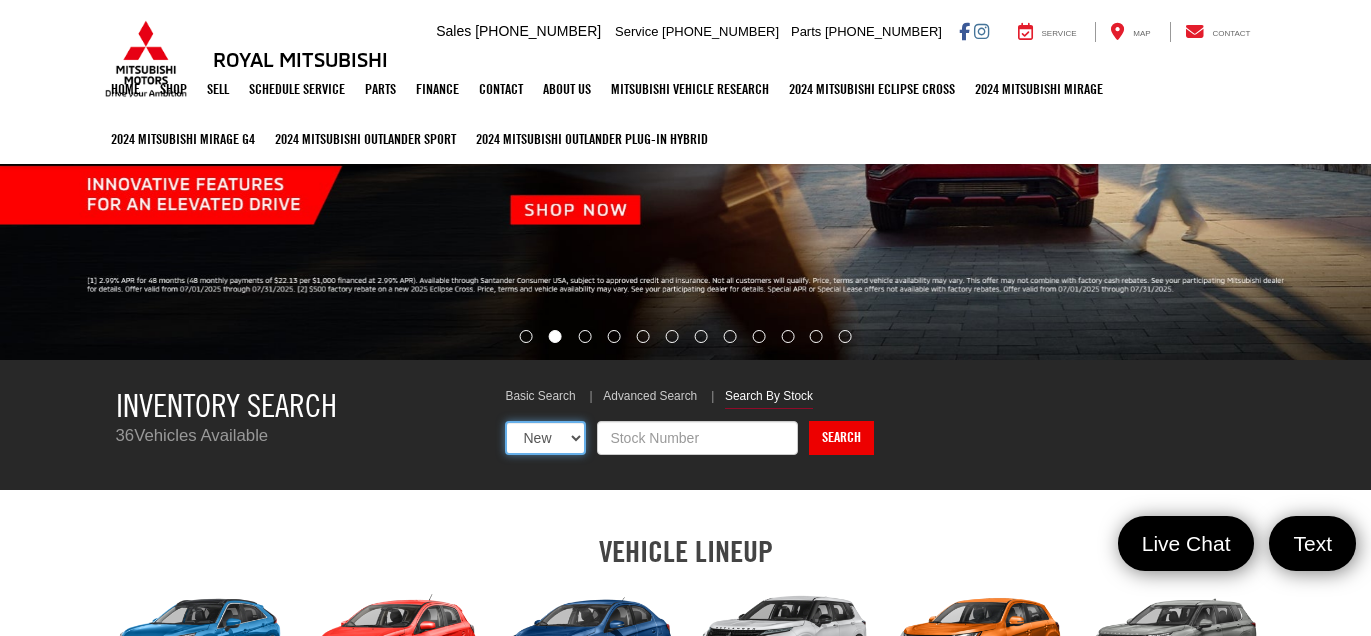 select on "Type:U" 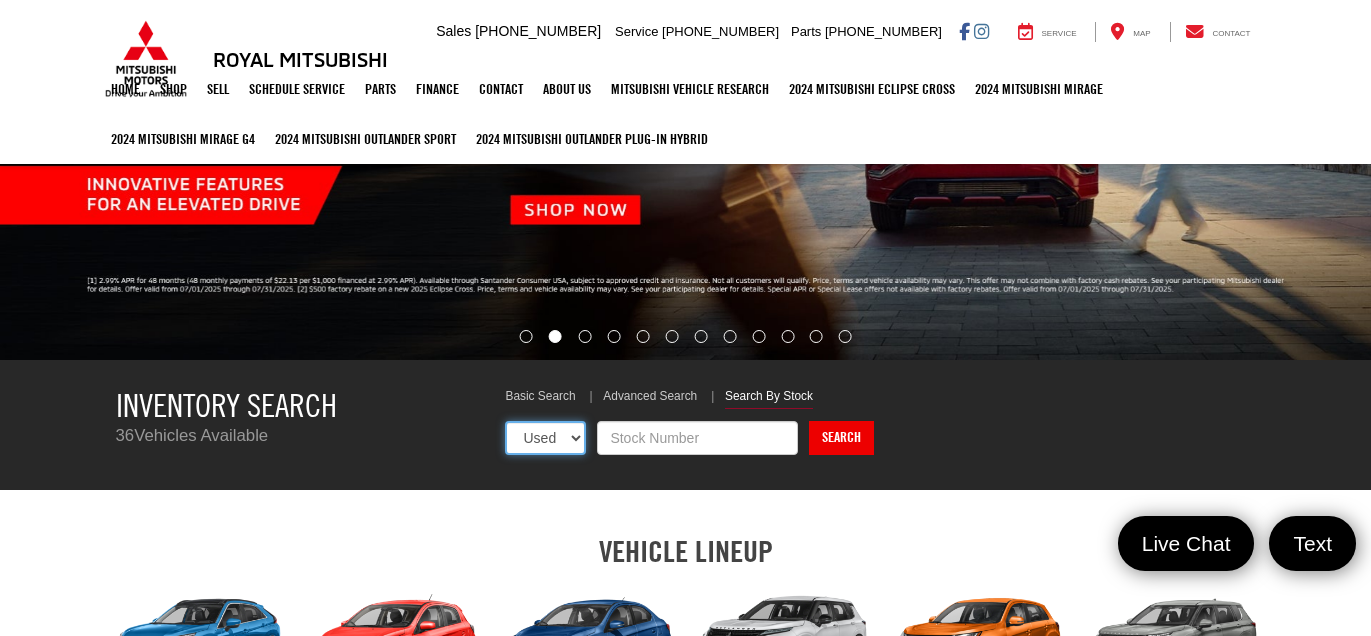 click on "New
Used" at bounding box center [545, 438] 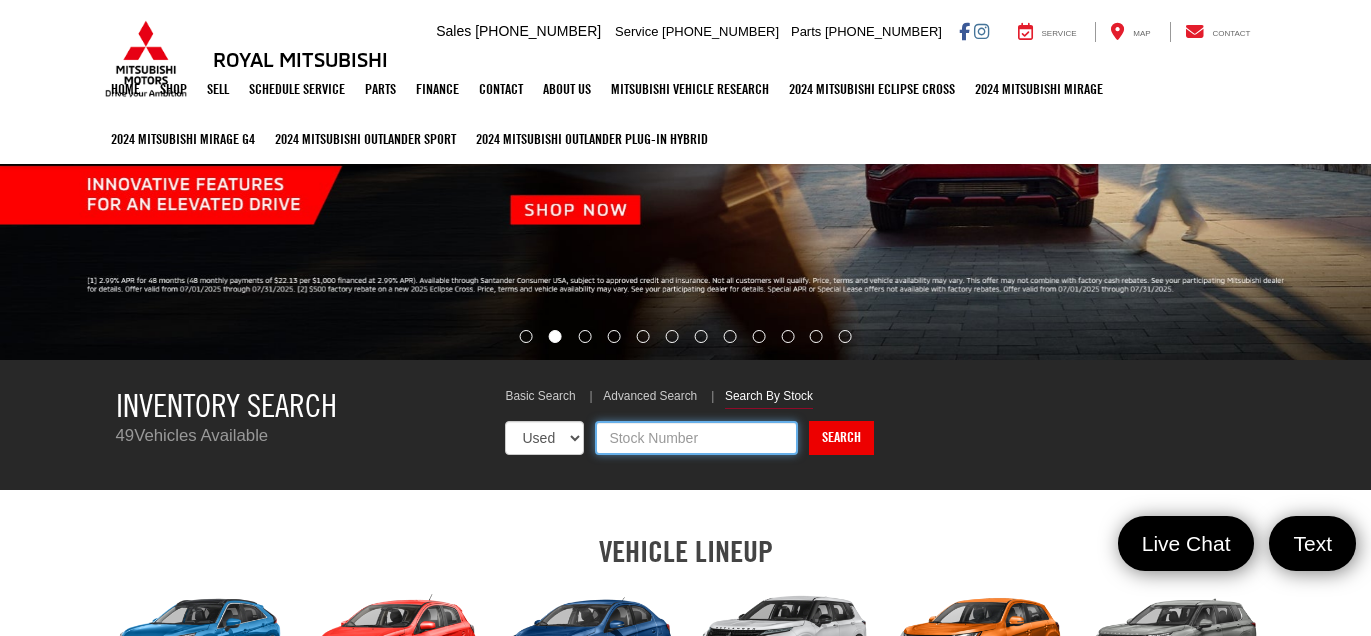 click at bounding box center (696, 438) 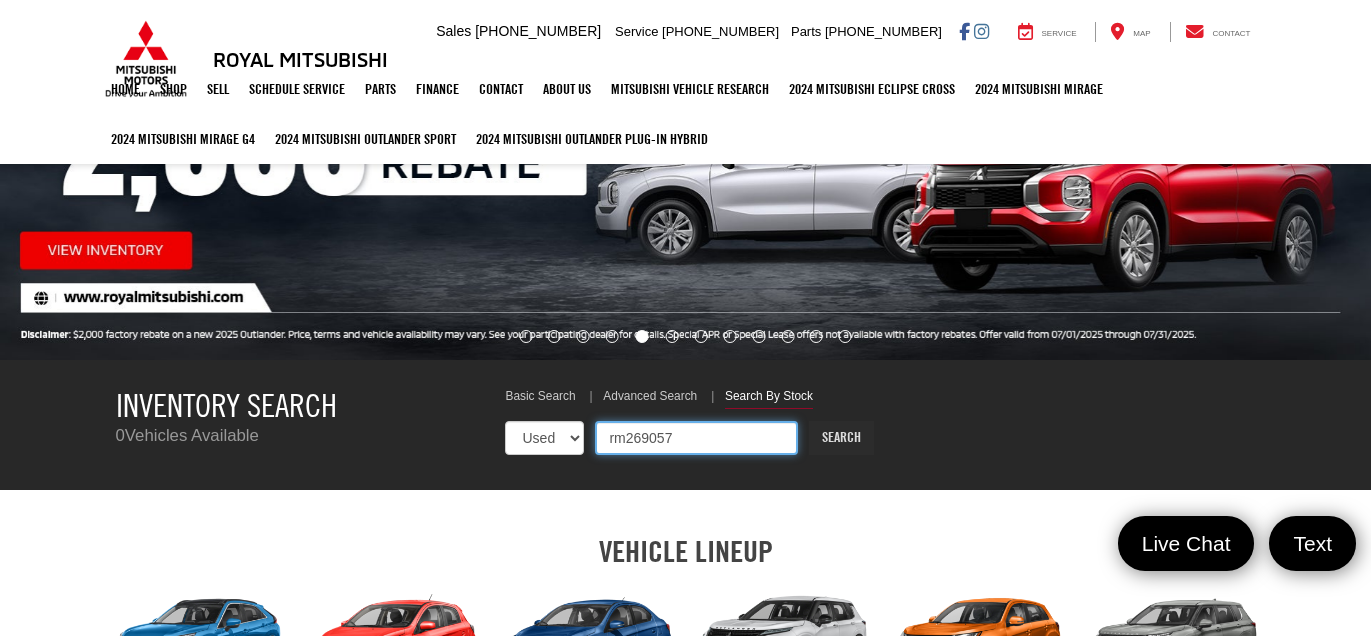 type on "rm269057" 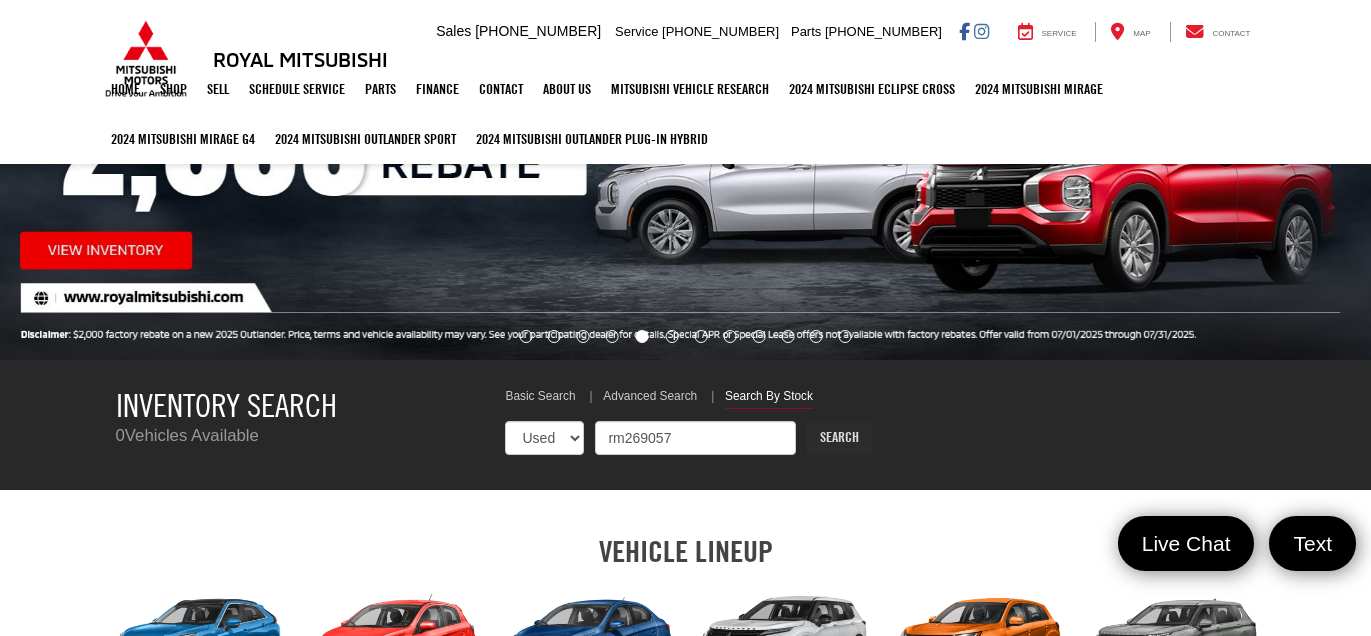 click on "Search" at bounding box center [839, 438] 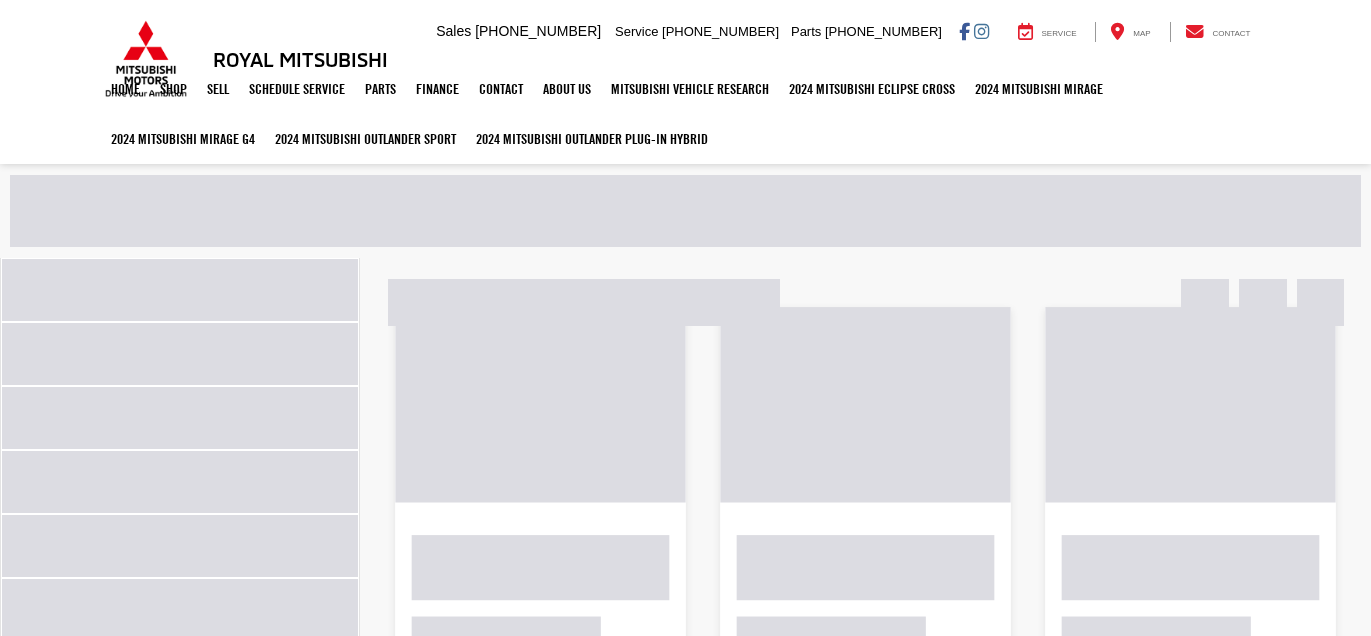 scroll, scrollTop: 0, scrollLeft: 0, axis: both 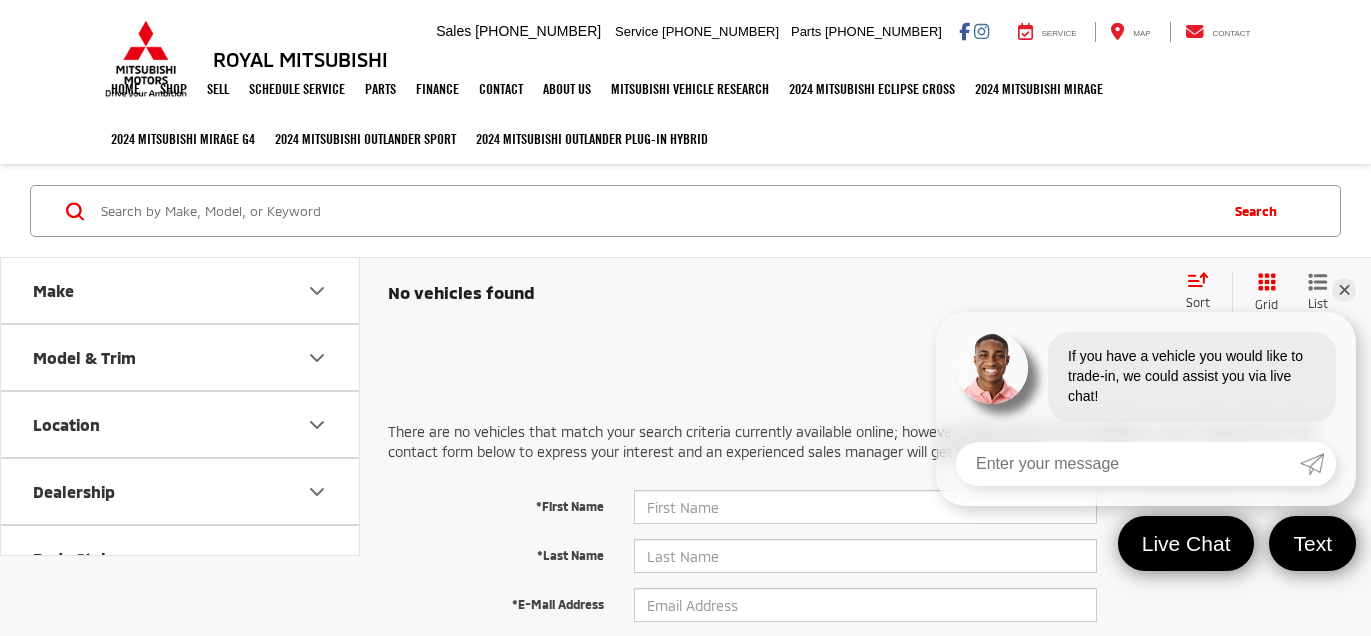 click at bounding box center [657, 211] 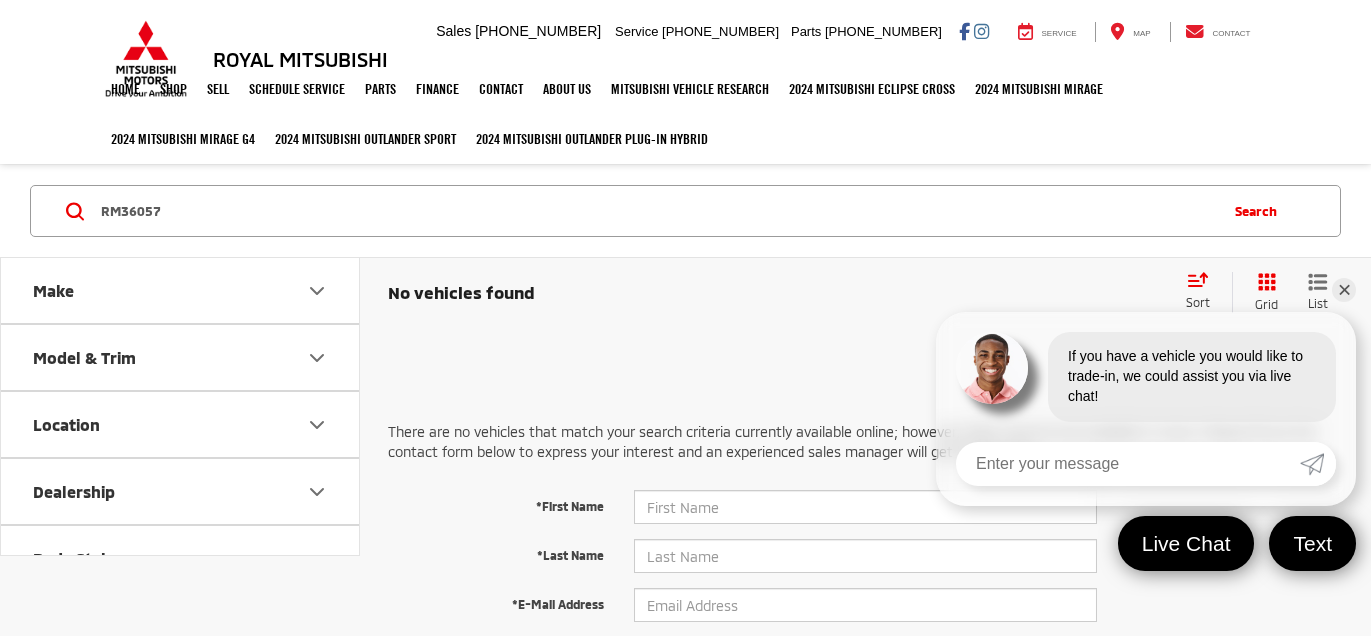 type on "RM36057" 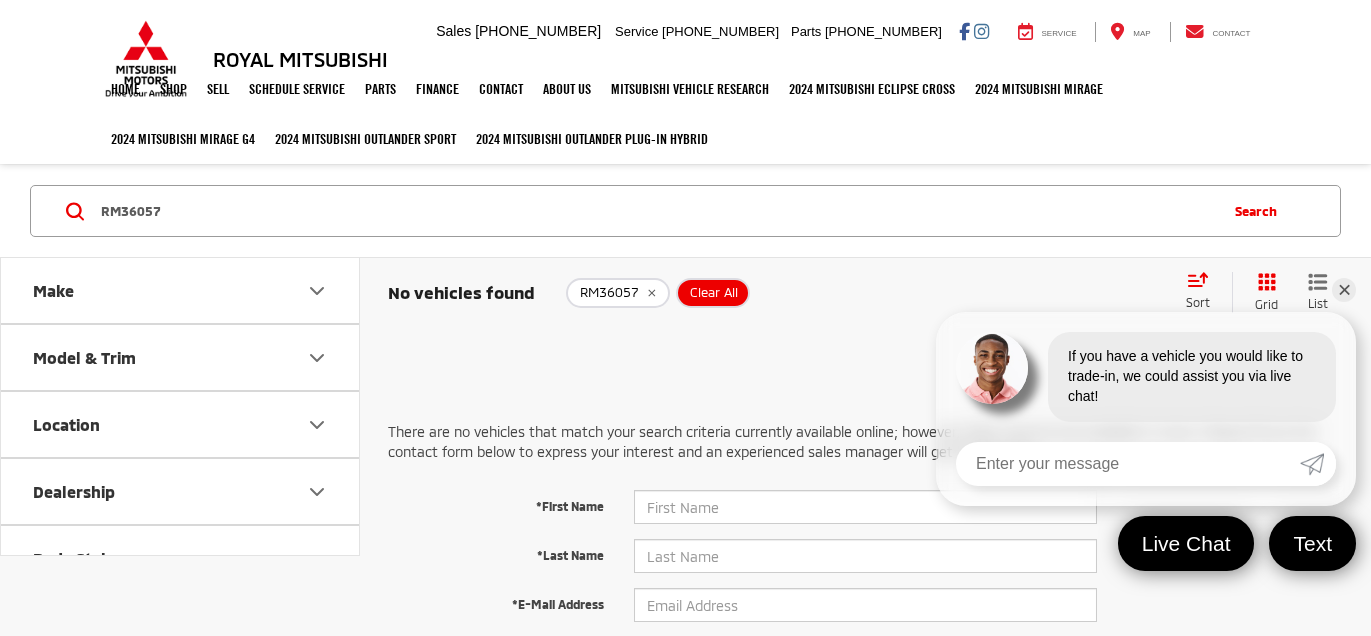 click on "Search" at bounding box center (1260, 211) 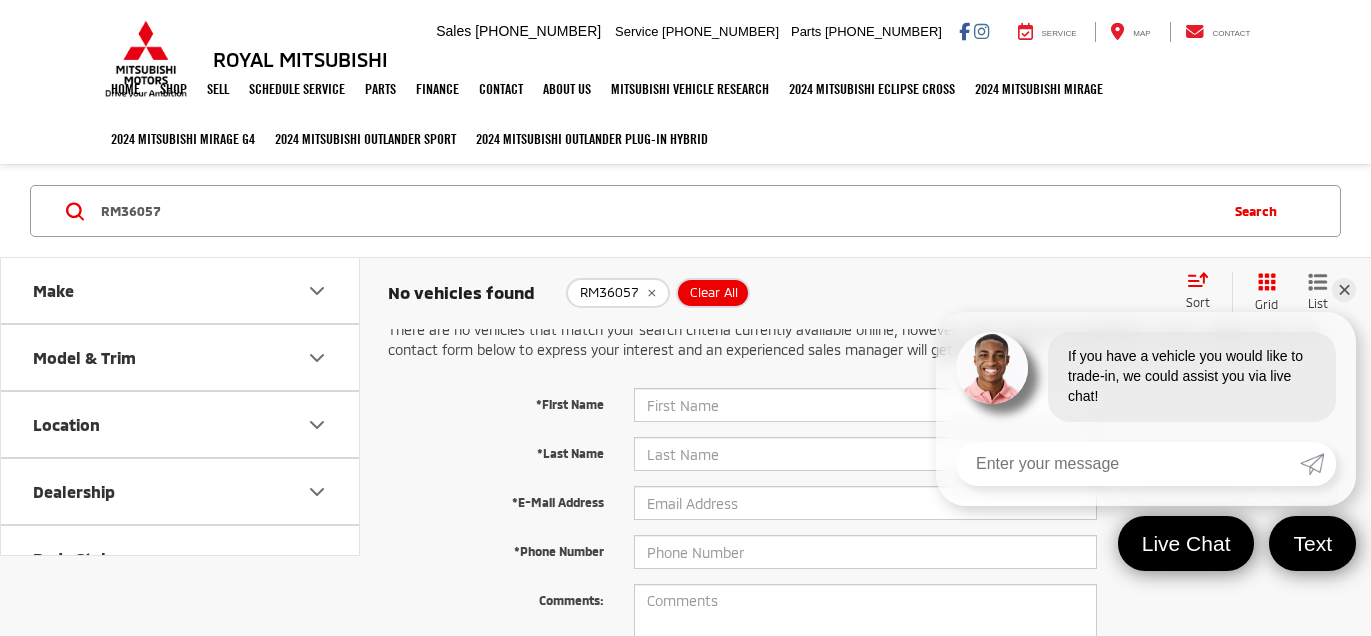 scroll, scrollTop: 0, scrollLeft: 0, axis: both 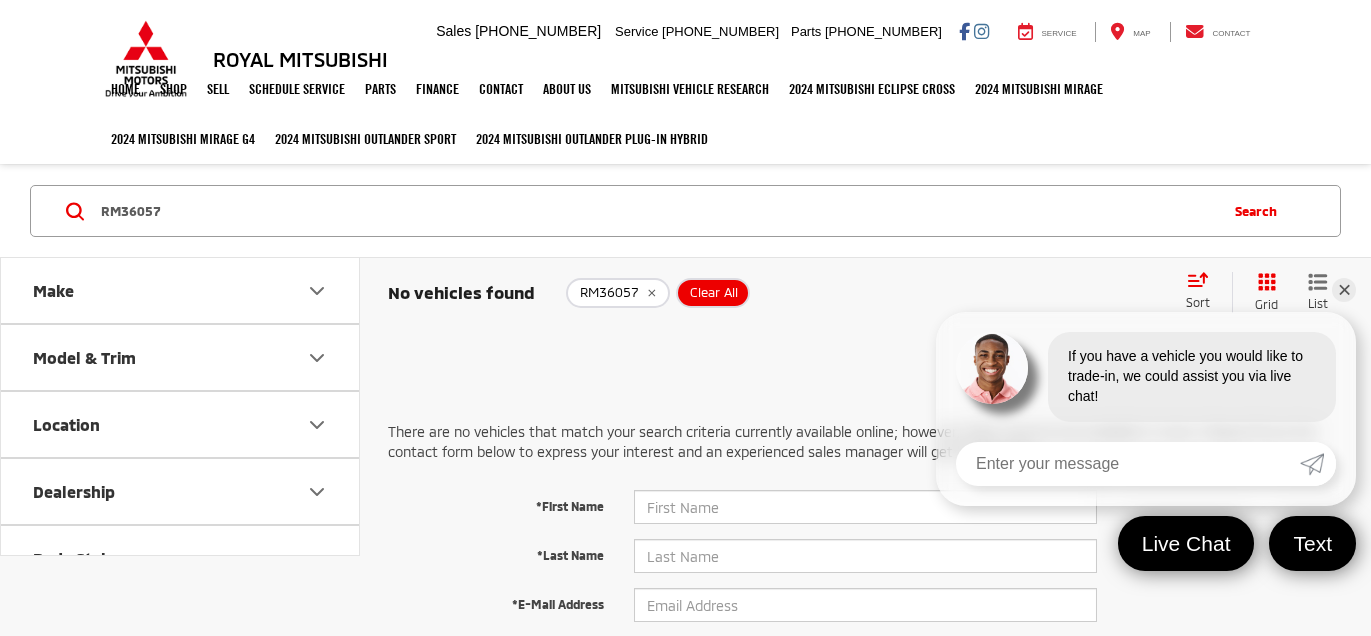 type 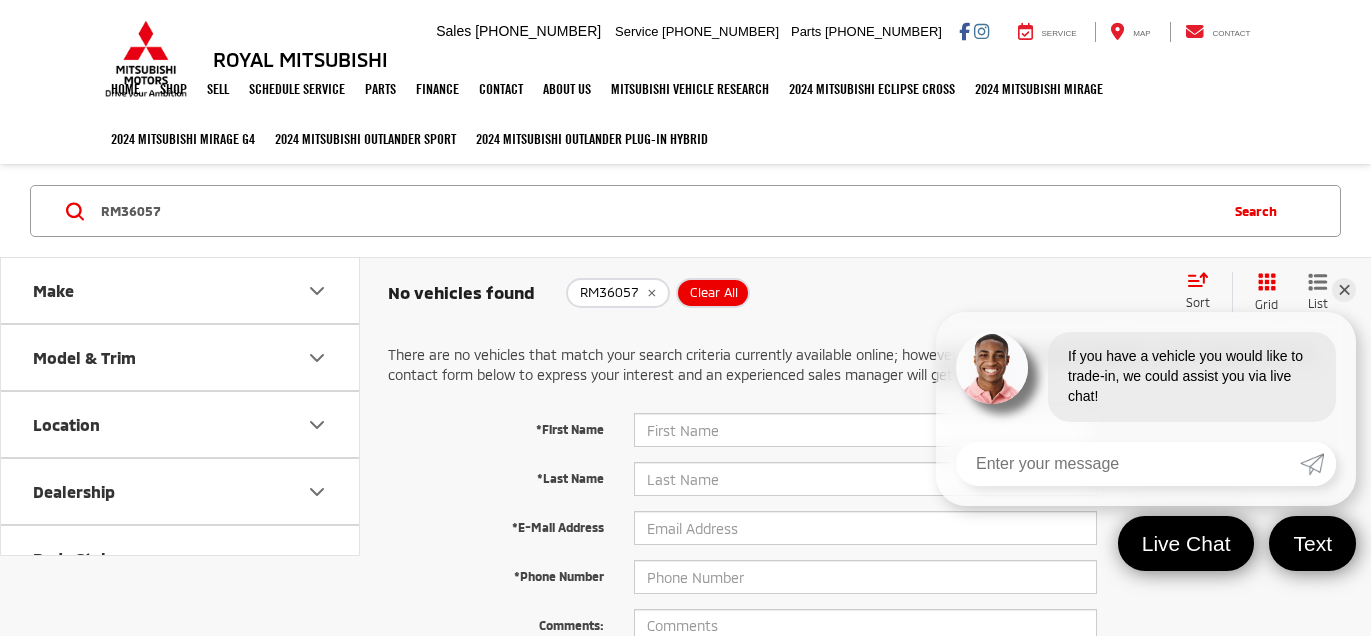 scroll, scrollTop: 79, scrollLeft: 0, axis: vertical 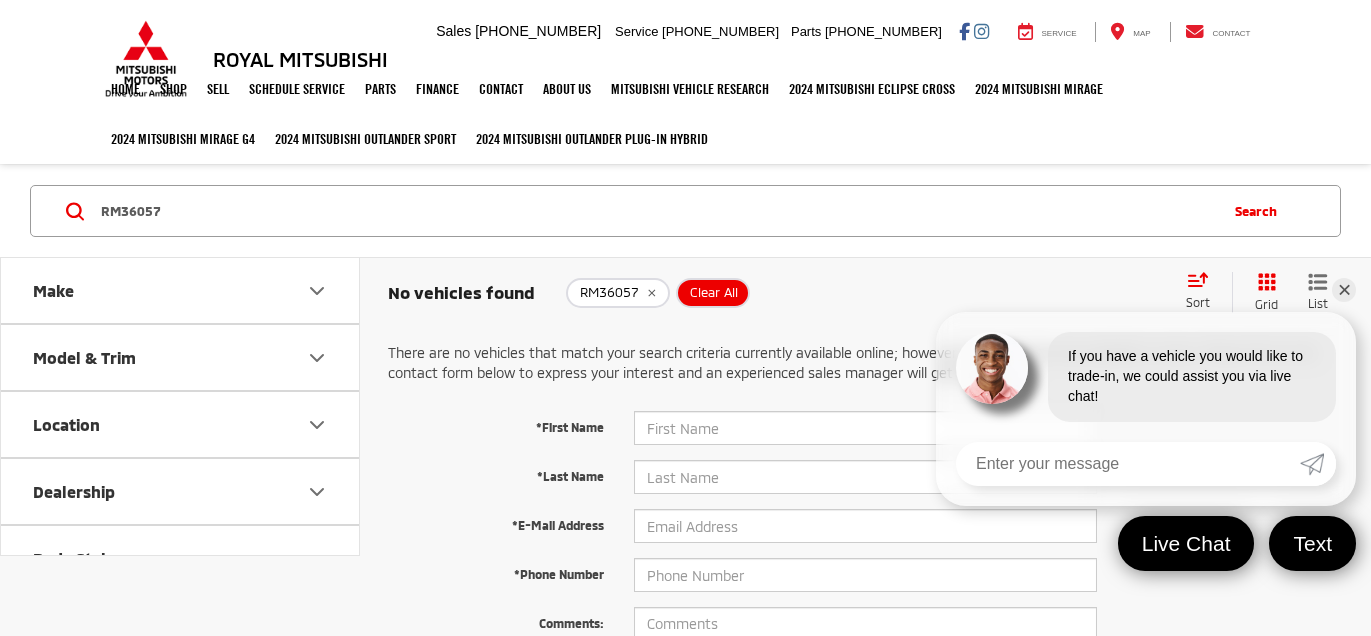 click on "RM36057" 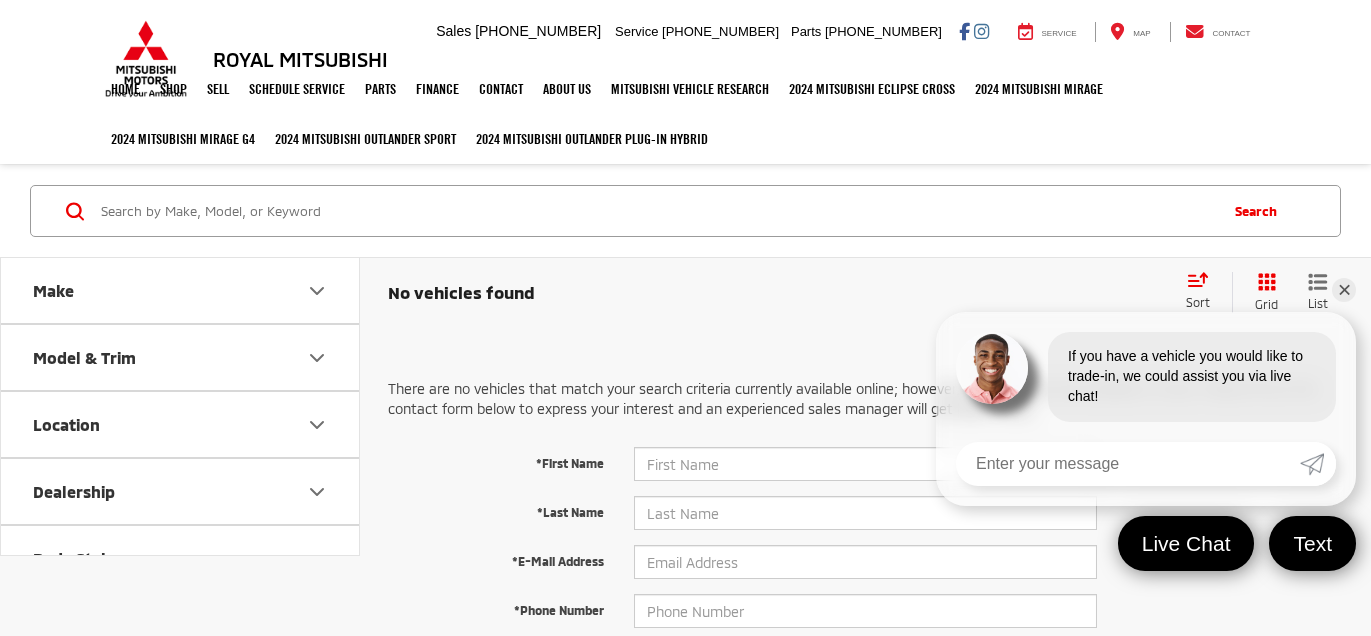 scroll, scrollTop: 0, scrollLeft: 0, axis: both 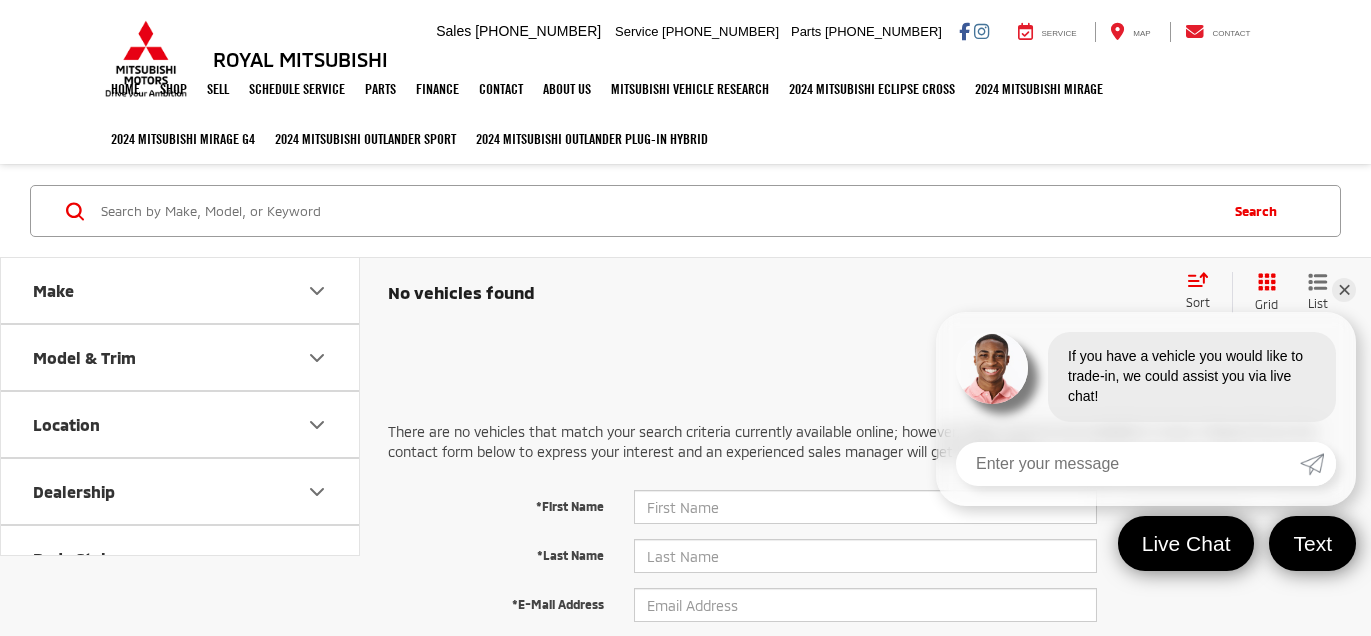 click on "Make" at bounding box center (181, 290) 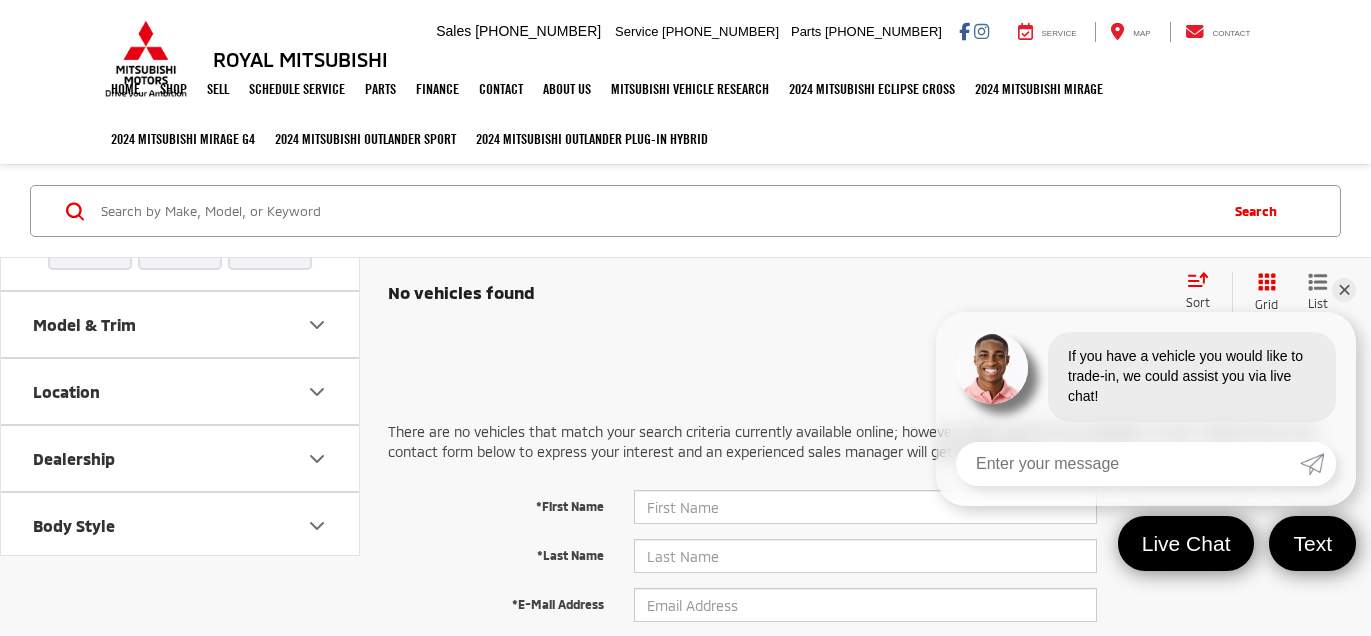 scroll, scrollTop: 0, scrollLeft: 0, axis: both 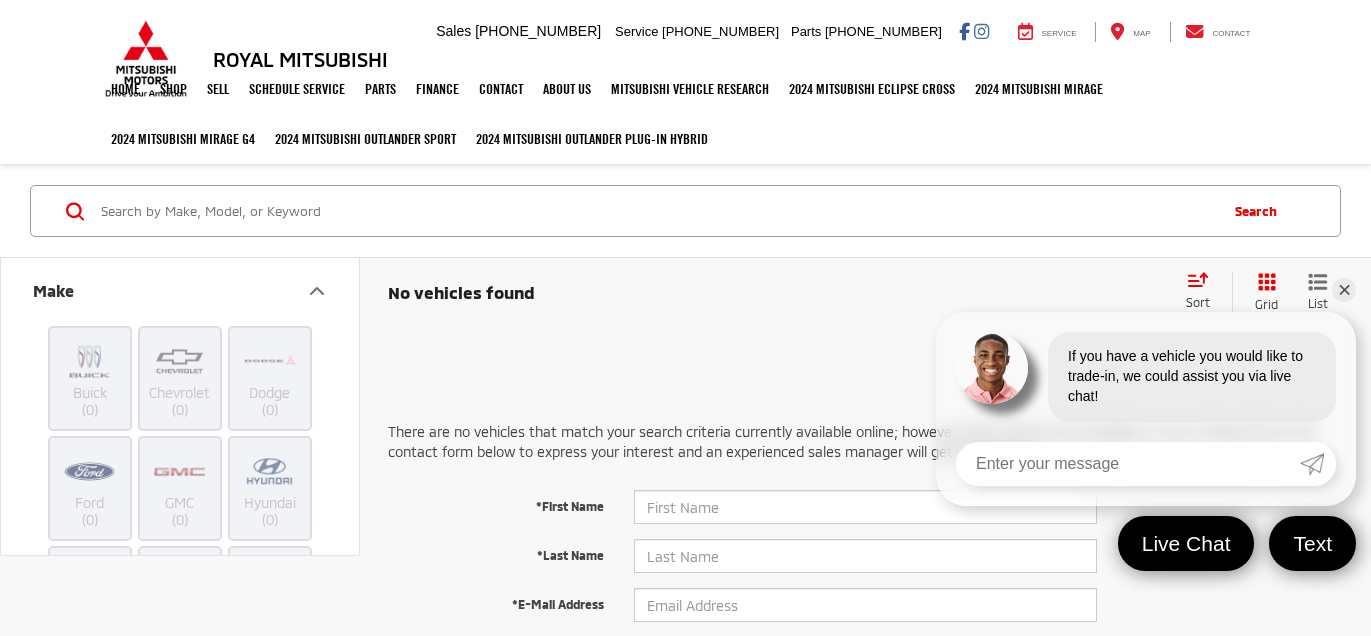 click on "✕" at bounding box center [1344, 290] 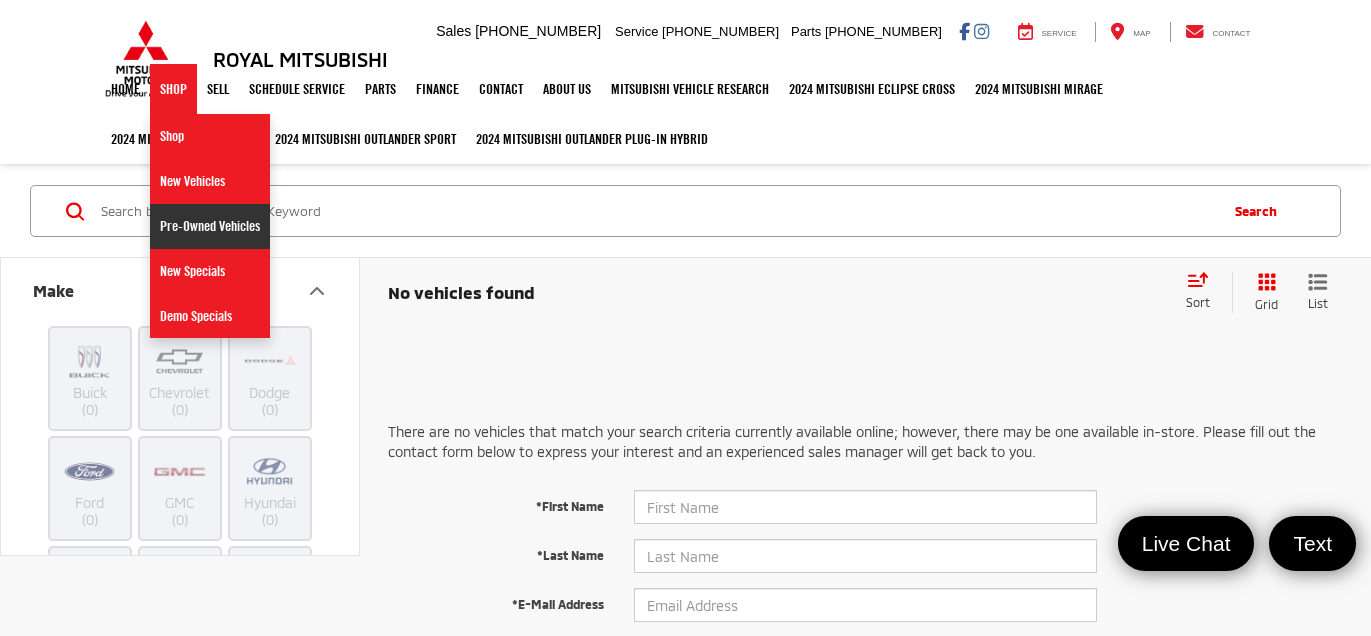 click on "Pre-Owned Vehicles" at bounding box center [210, 226] 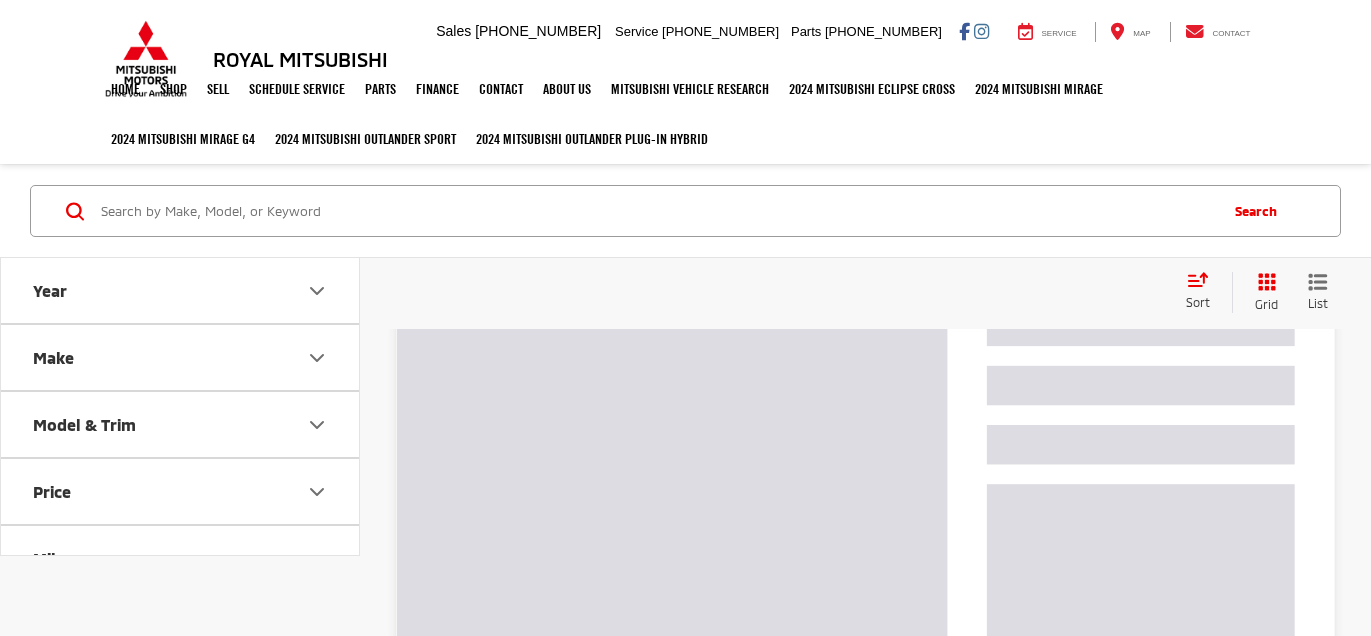 scroll, scrollTop: 0, scrollLeft: 0, axis: both 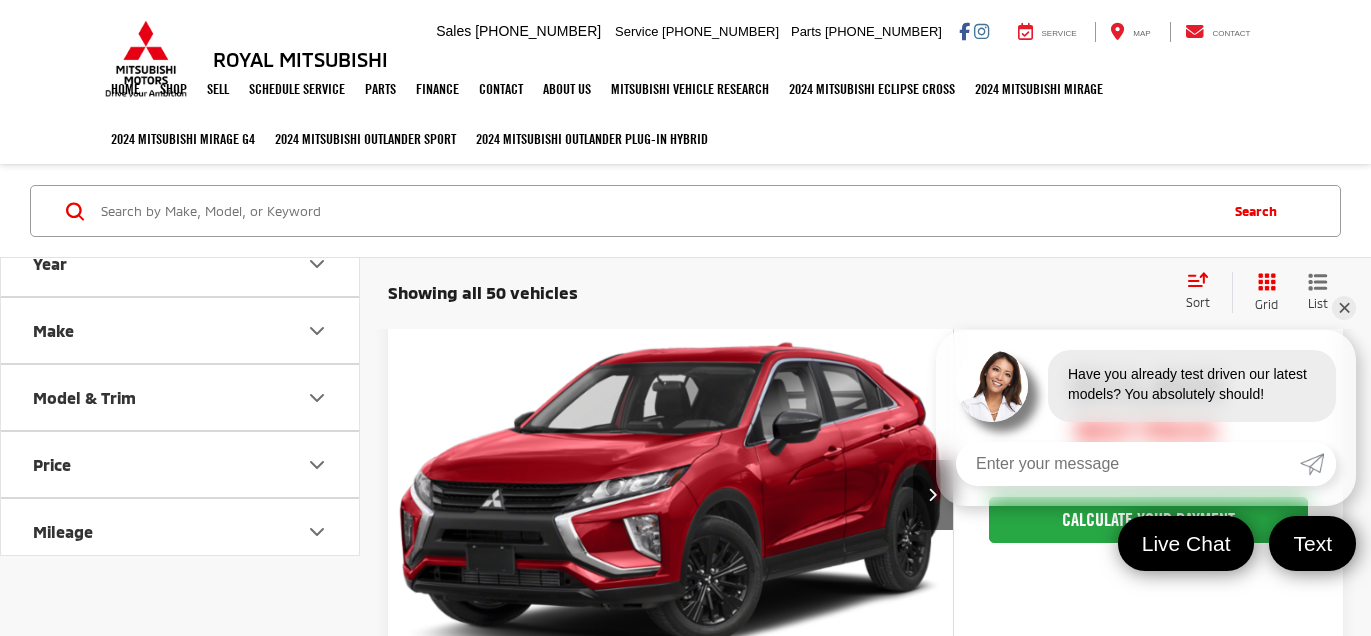 click on "Make" at bounding box center [181, 330] 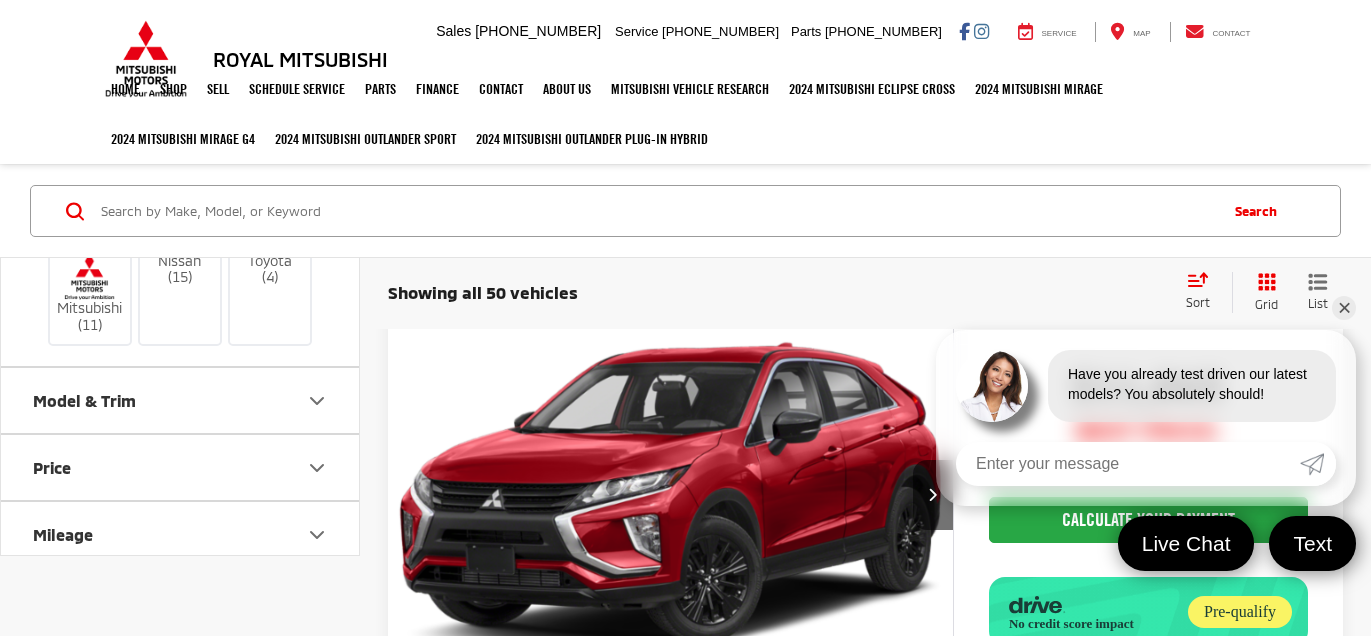scroll, scrollTop: 361, scrollLeft: 0, axis: vertical 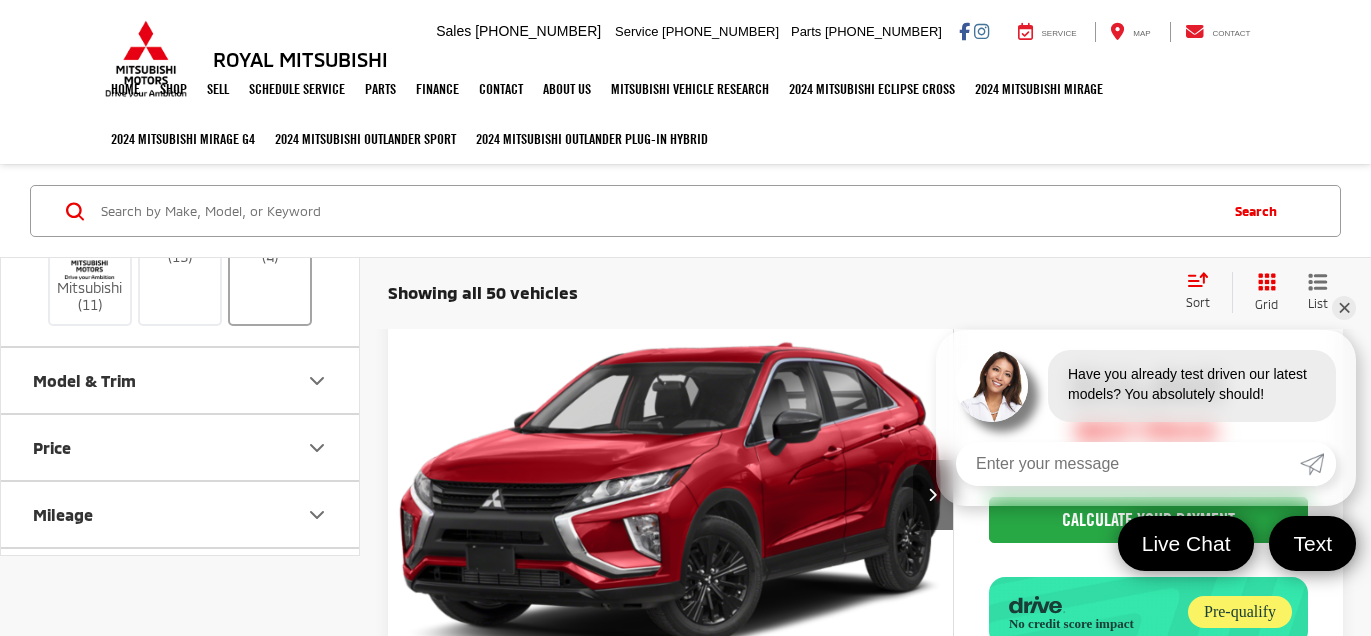 click on "Toyota   (4)" 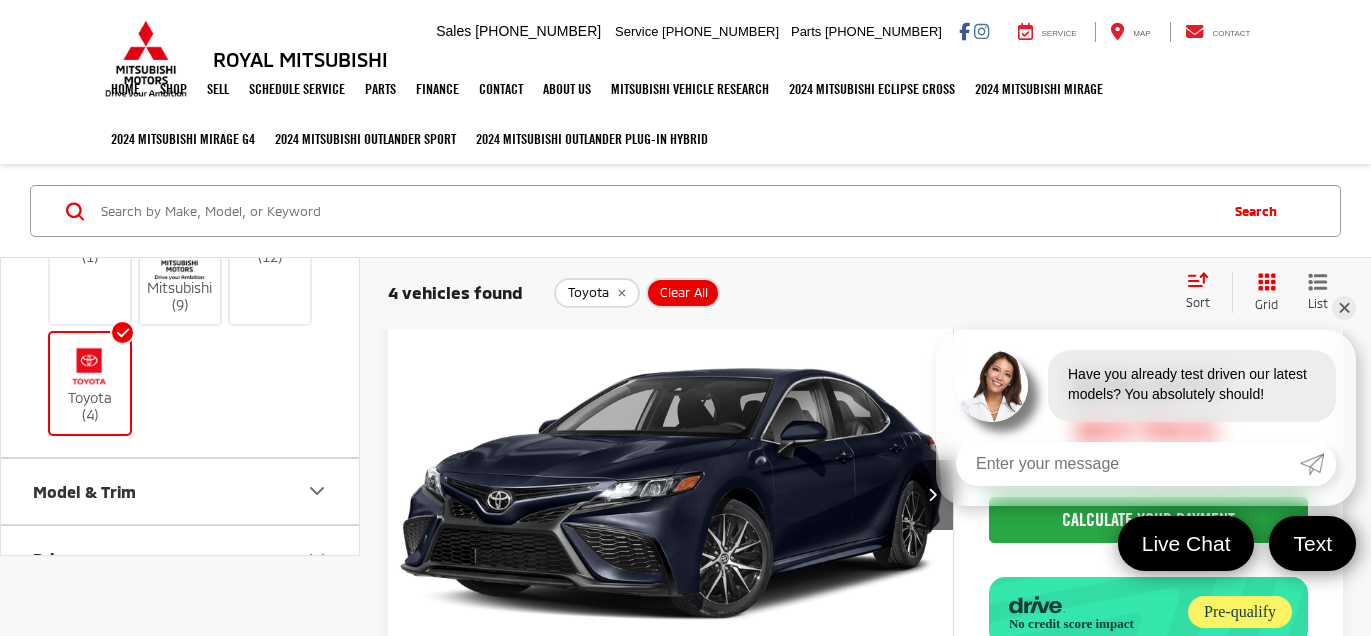 click on "✕" at bounding box center [1344, 308] 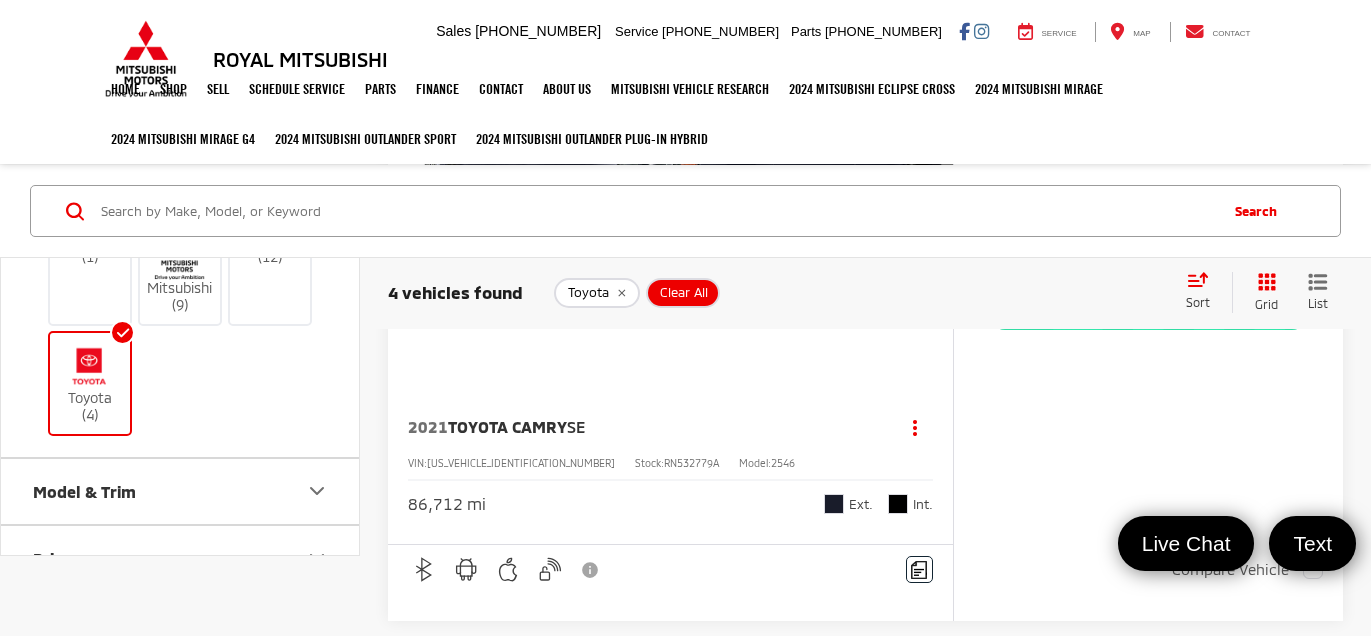 scroll, scrollTop: 319, scrollLeft: 0, axis: vertical 